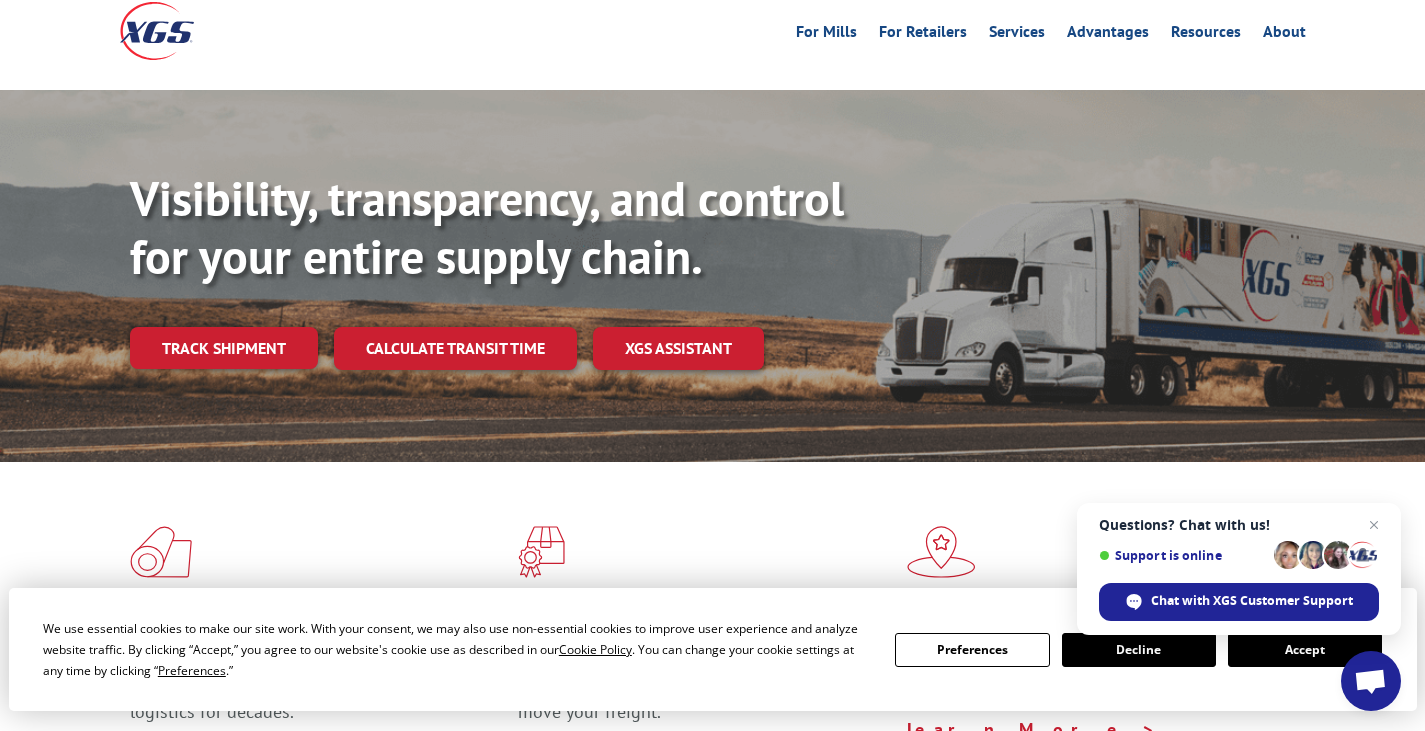 scroll, scrollTop: 0, scrollLeft: 0, axis: both 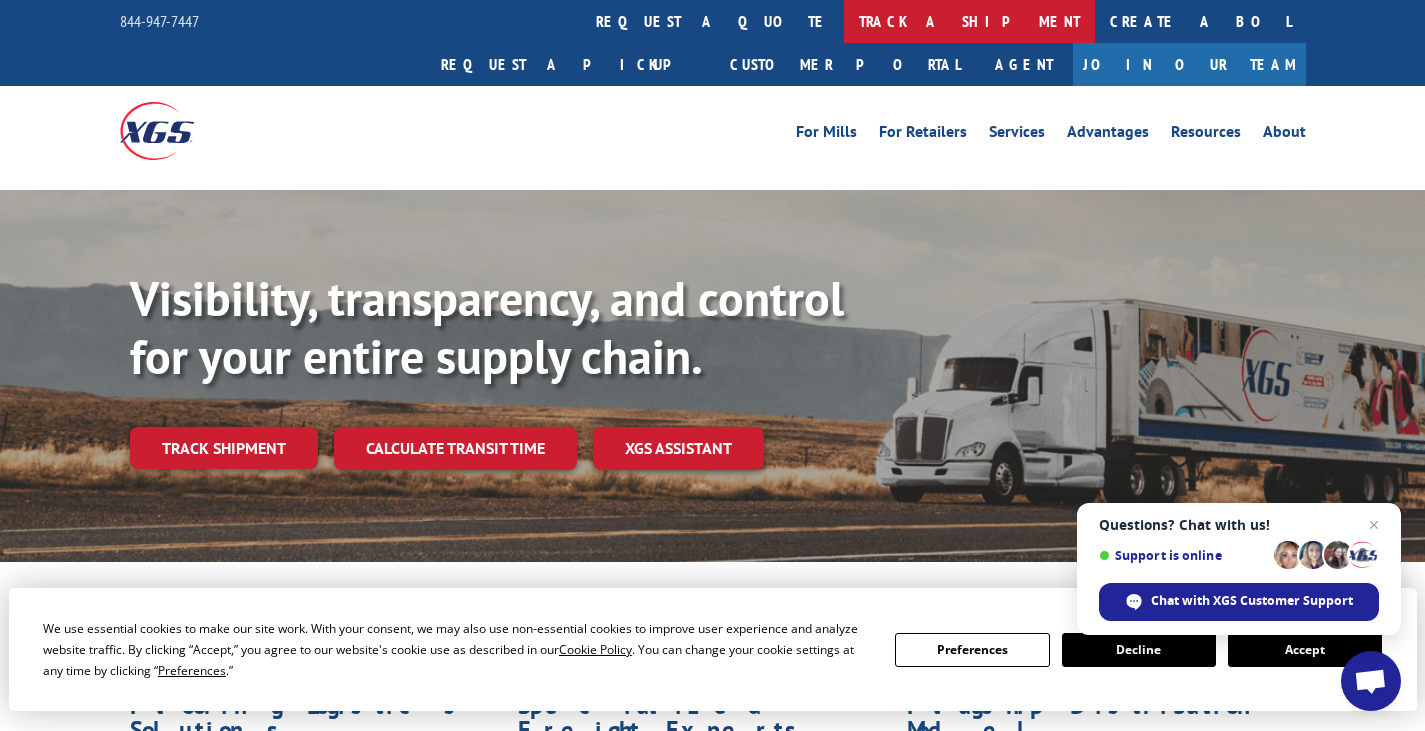 click on "track a shipment" at bounding box center [969, 21] 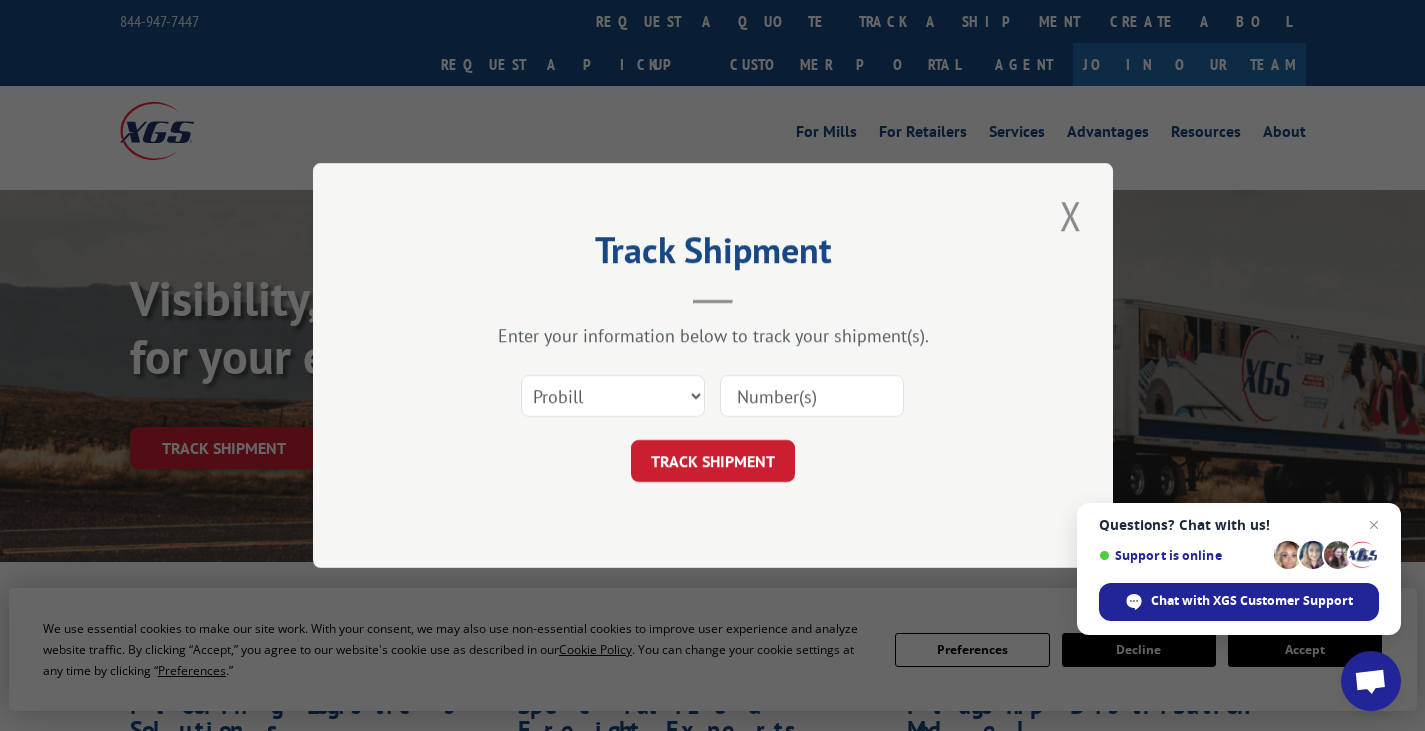 click at bounding box center (812, 396) 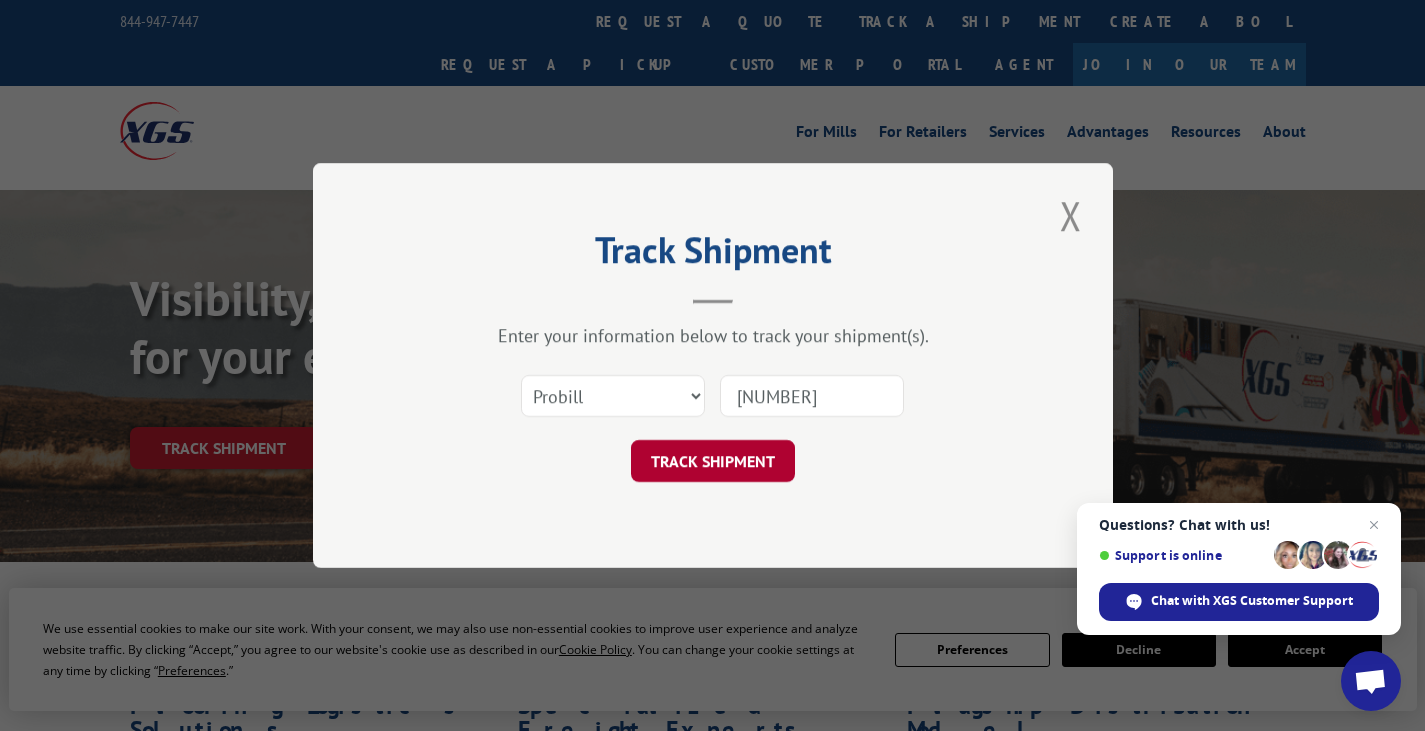 type on "[NUMBER]" 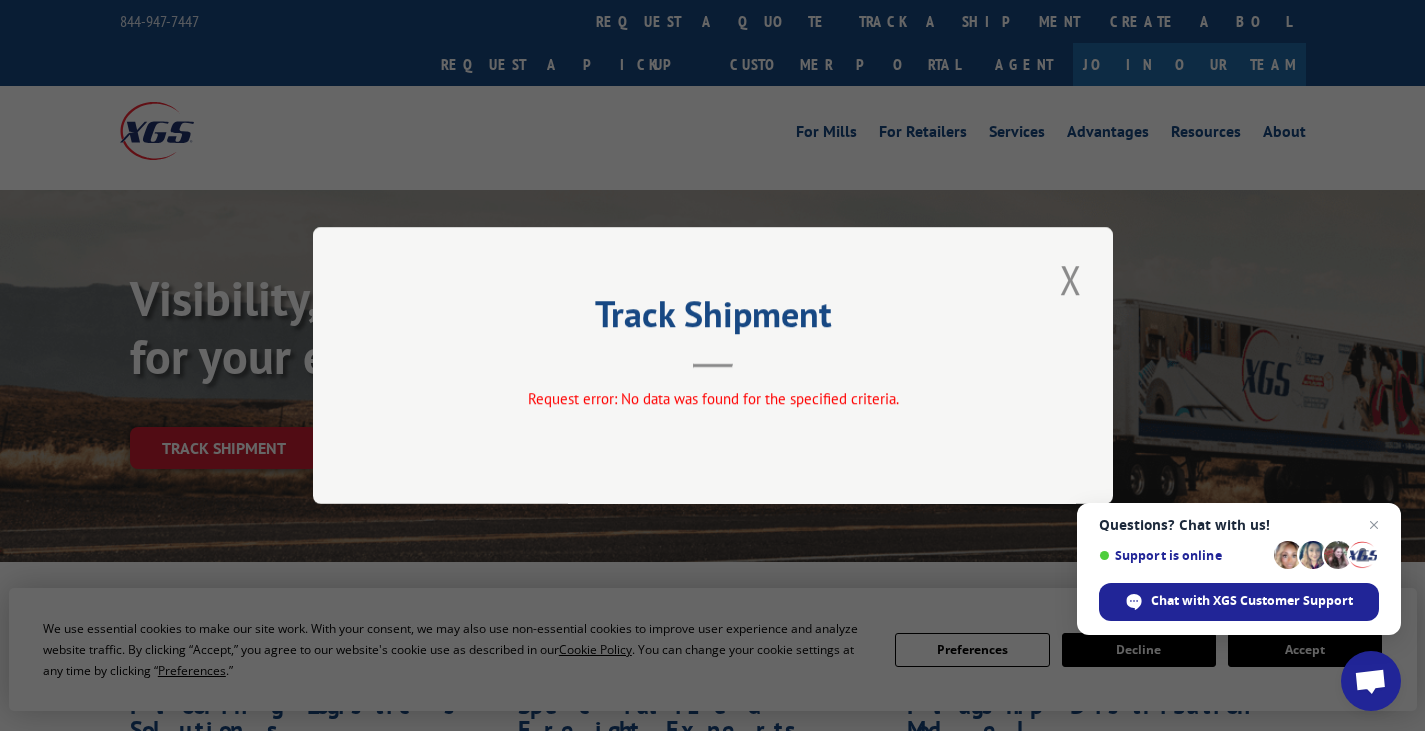 drag, startPoint x: 1049, startPoint y: 239, endPoint x: 1044, endPoint y: 272, distance: 33.37664 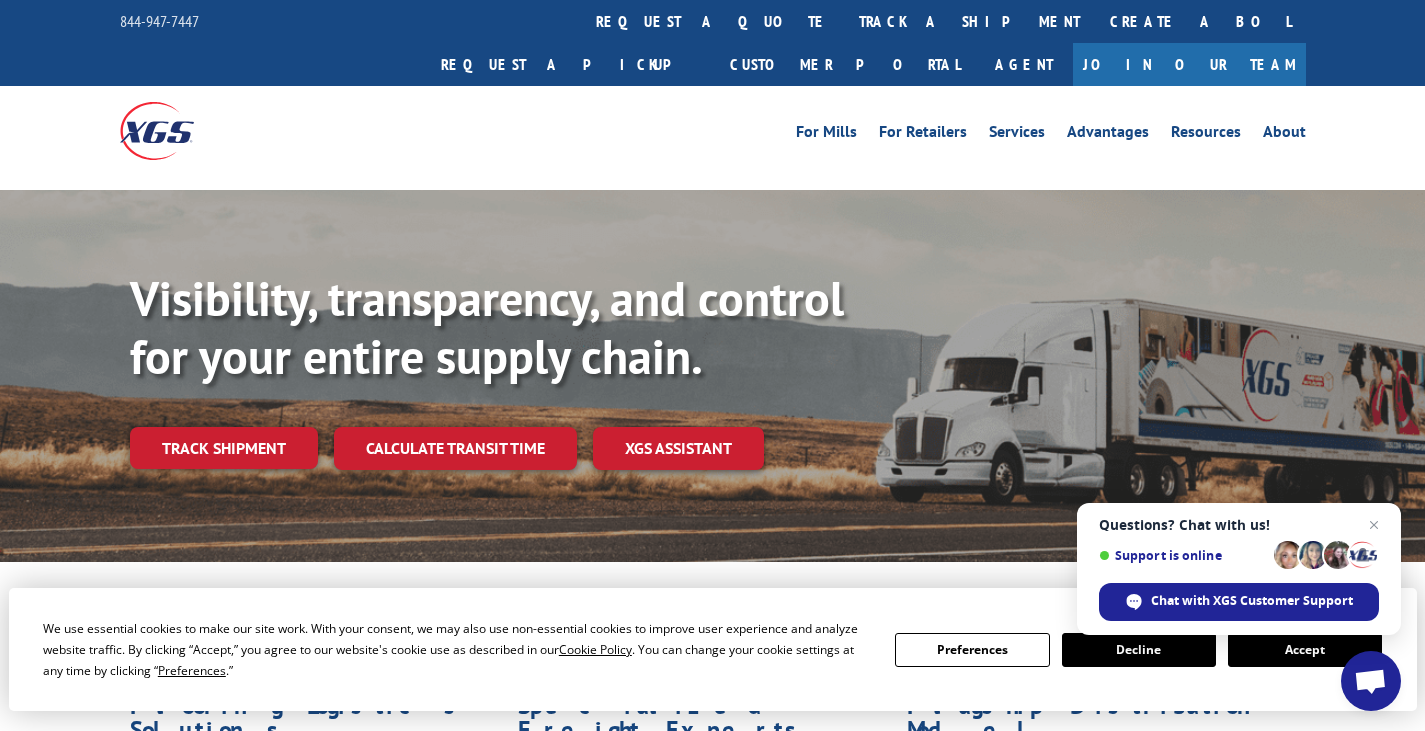 click on "Visibility, transparency, and control for your entire supply chain.
Track shipment
Calculate transit time
XGS ASSISTANT" at bounding box center [777, 409] 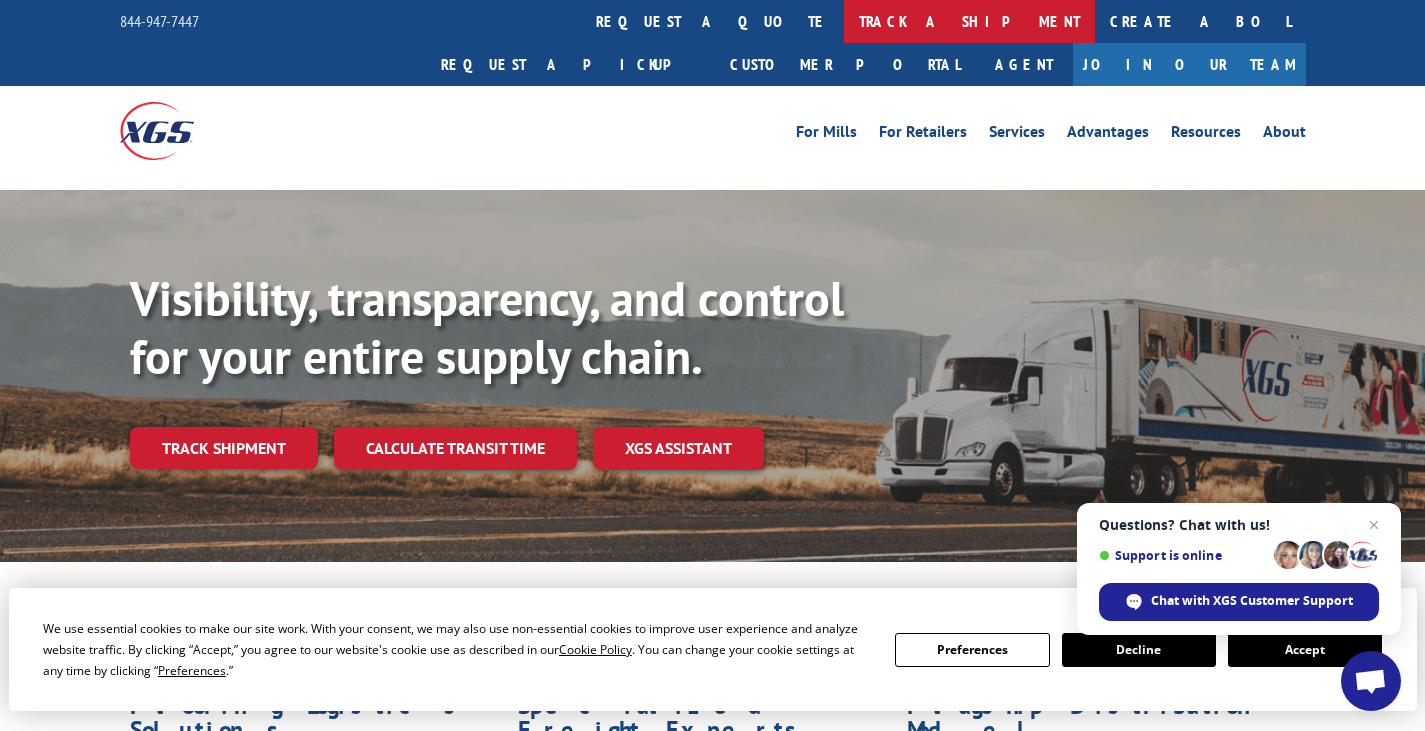 click on "track a shipment" at bounding box center [969, 21] 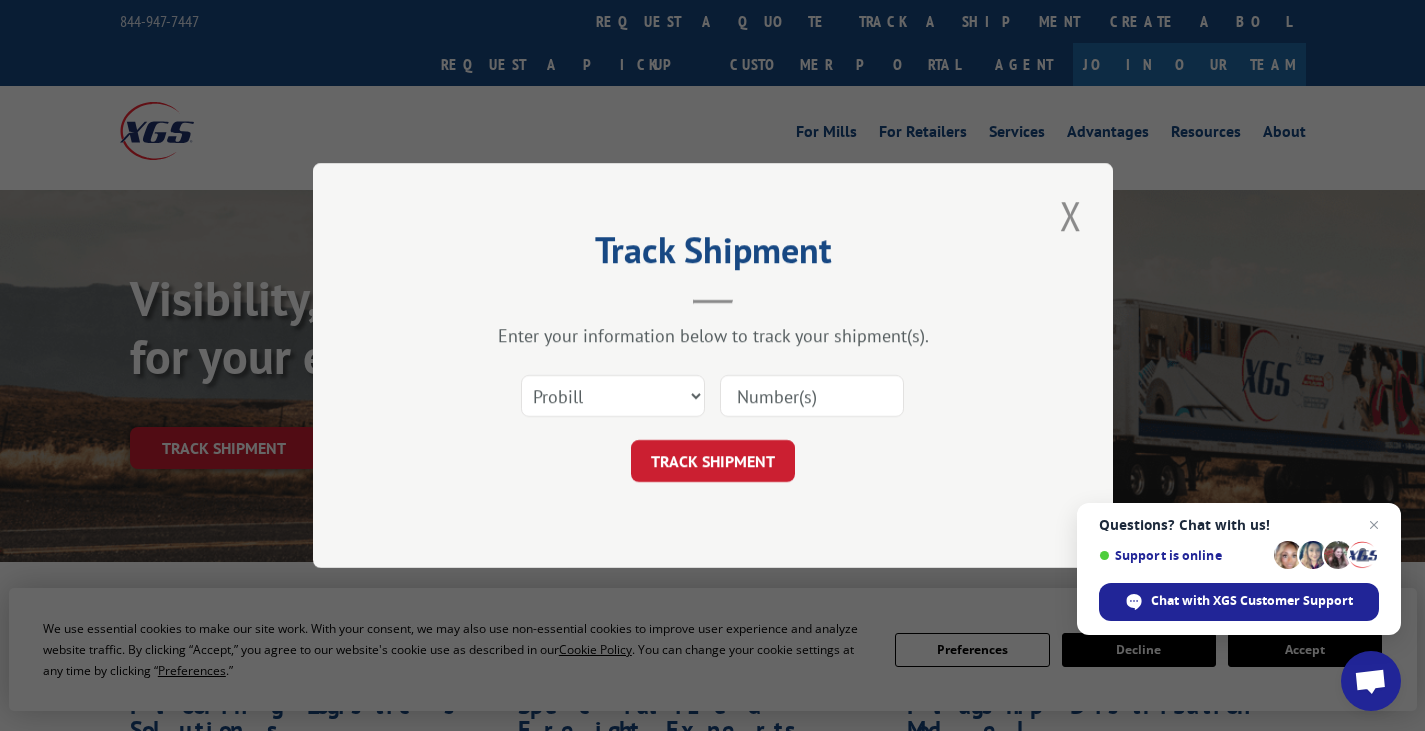 click on "Select category... Probill BOL PO" at bounding box center [713, 396] 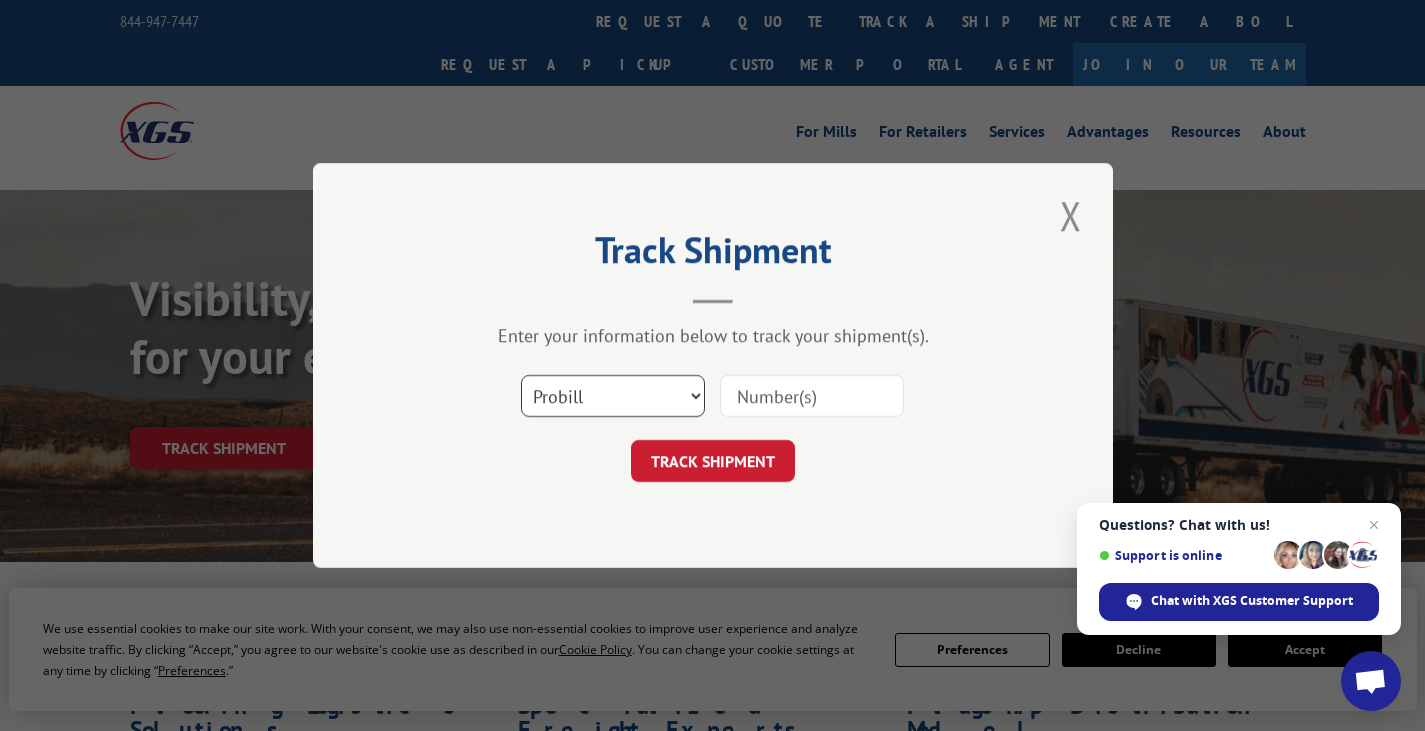 click on "Select category... Probill BOL PO" at bounding box center [613, 396] 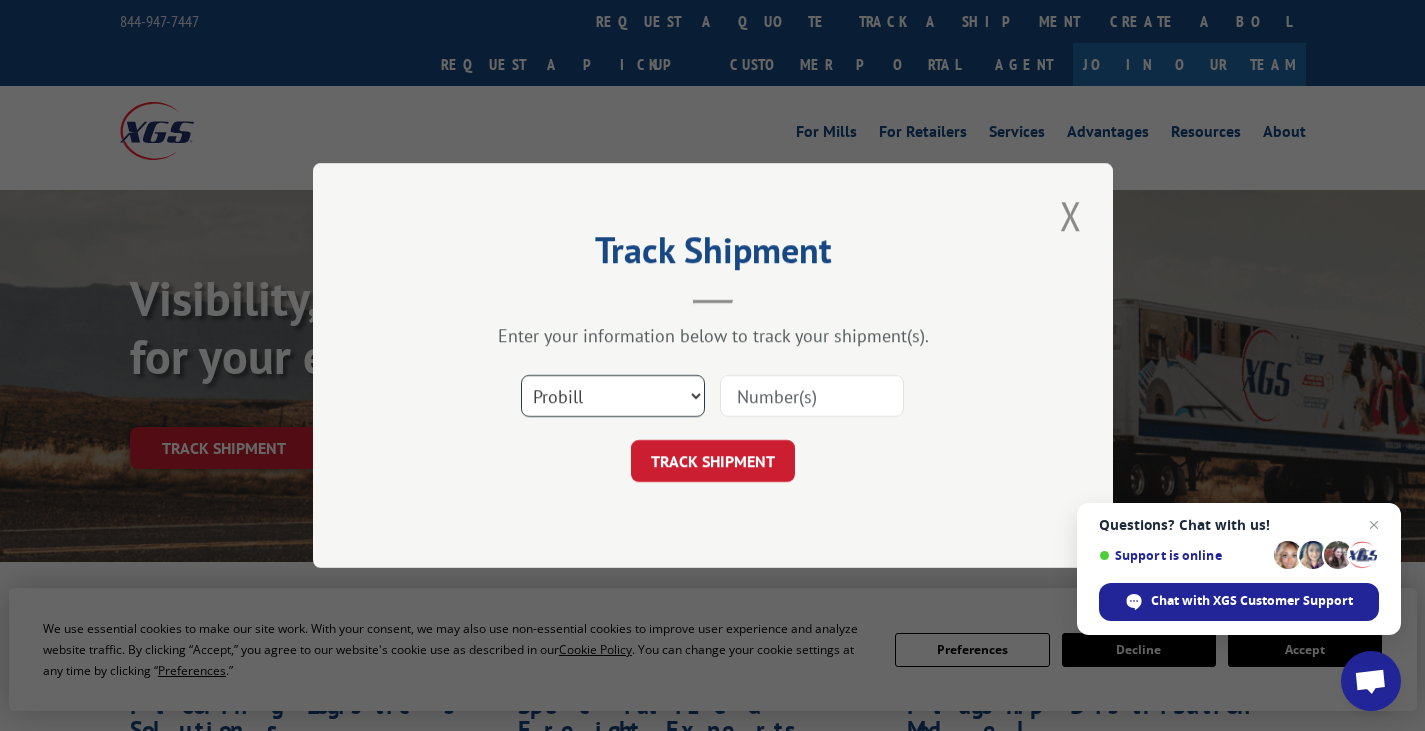 select on "bol" 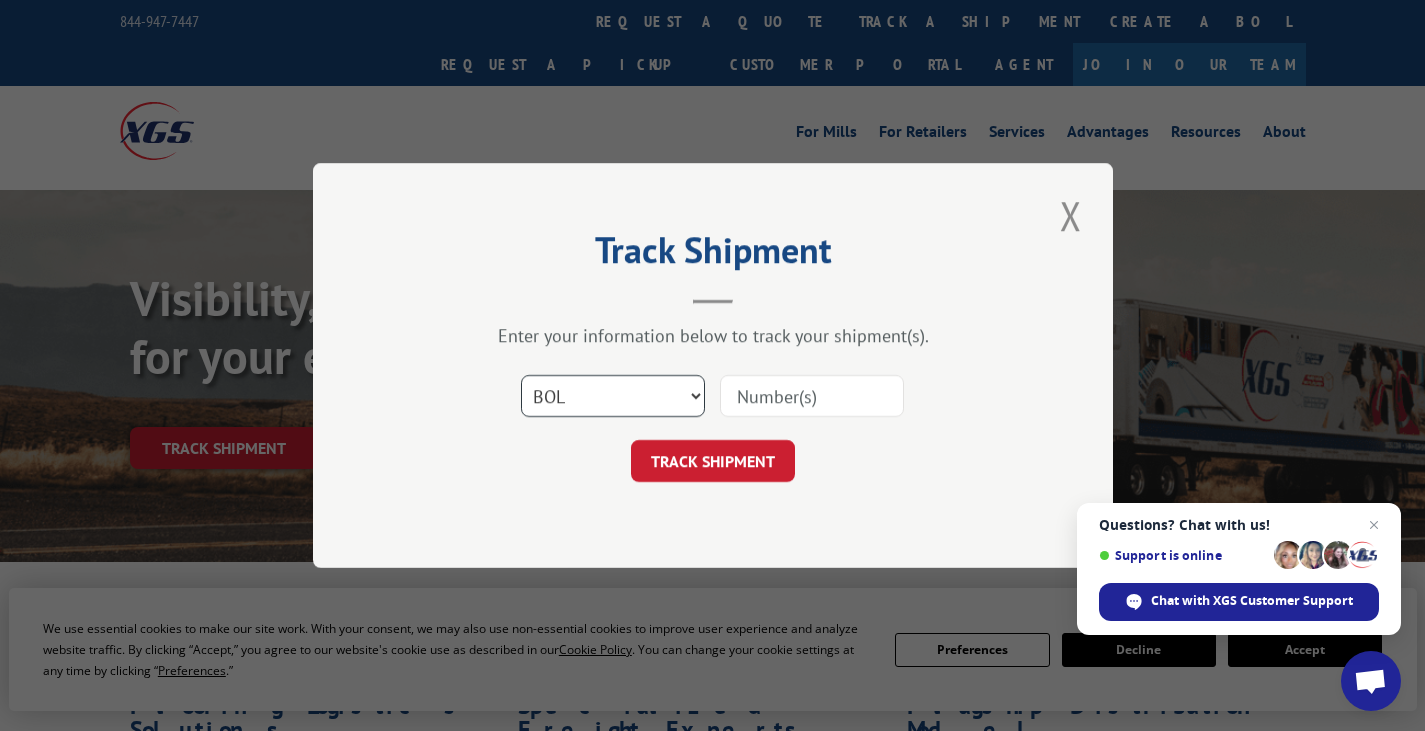 click on "Select category... Probill BOL PO" at bounding box center (613, 396) 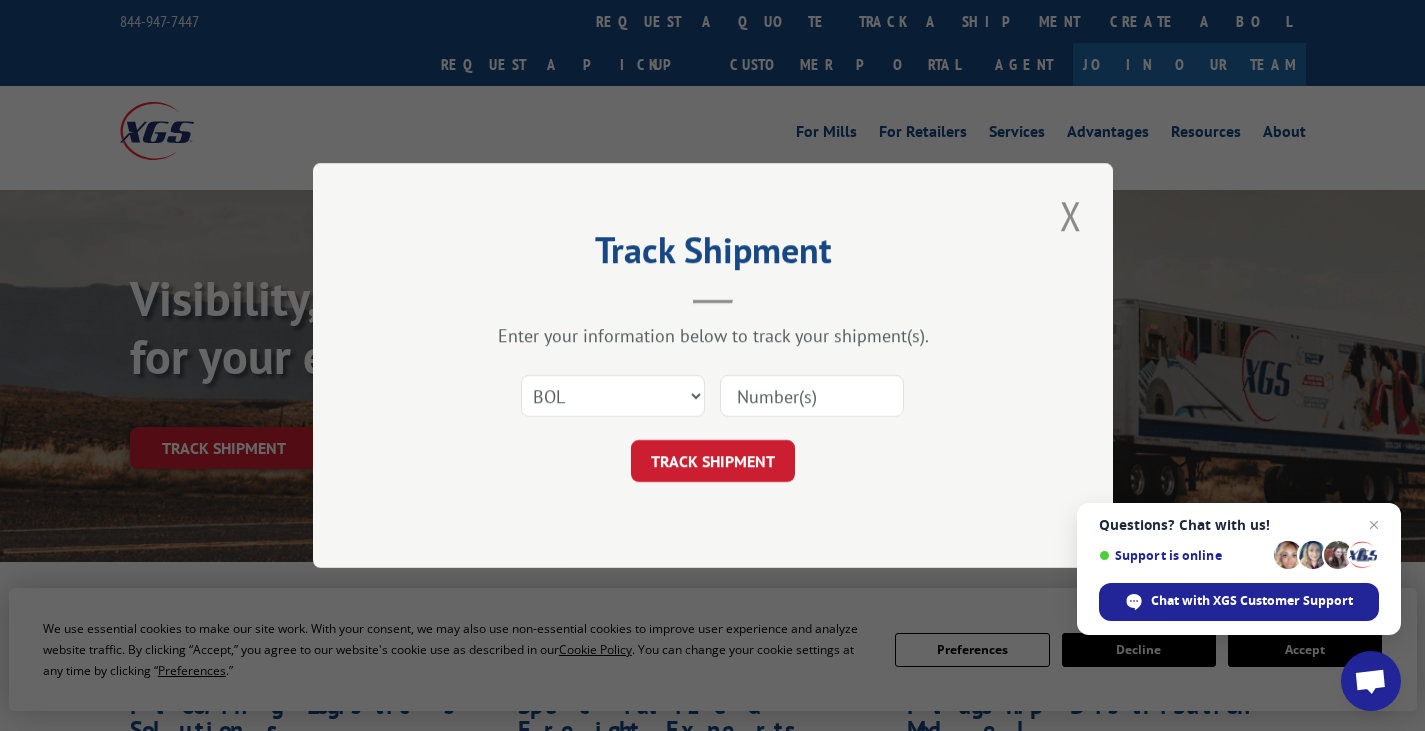 click at bounding box center (812, 396) 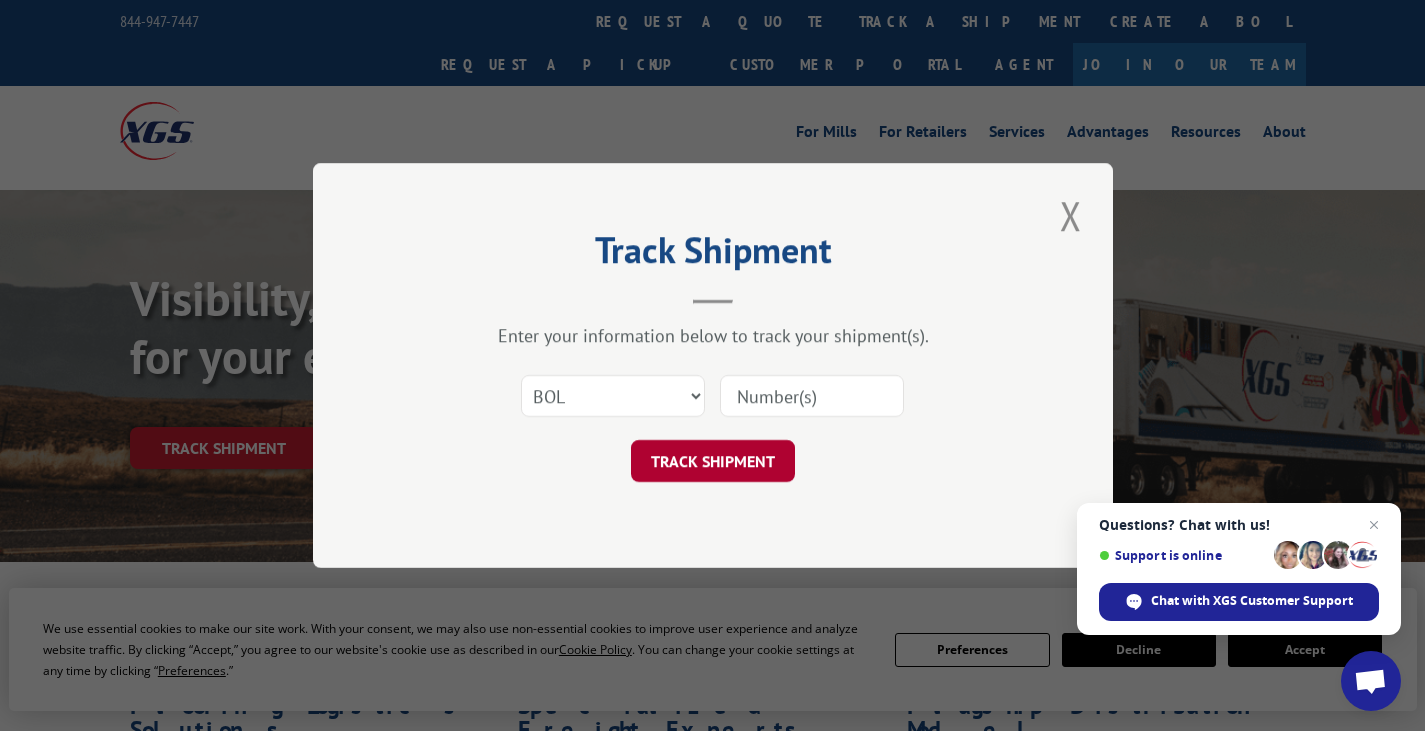 paste on "[NUMBER]" 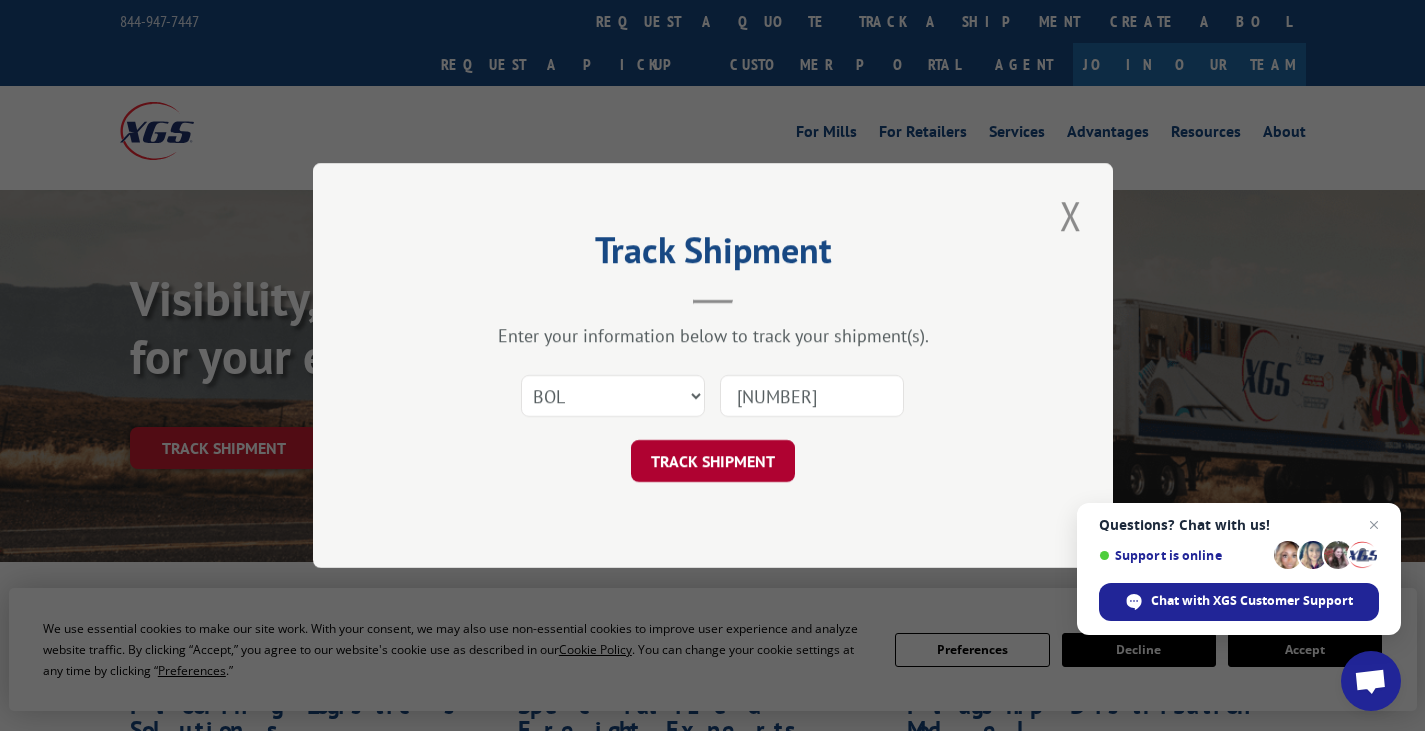 type on "[NUMBER]" 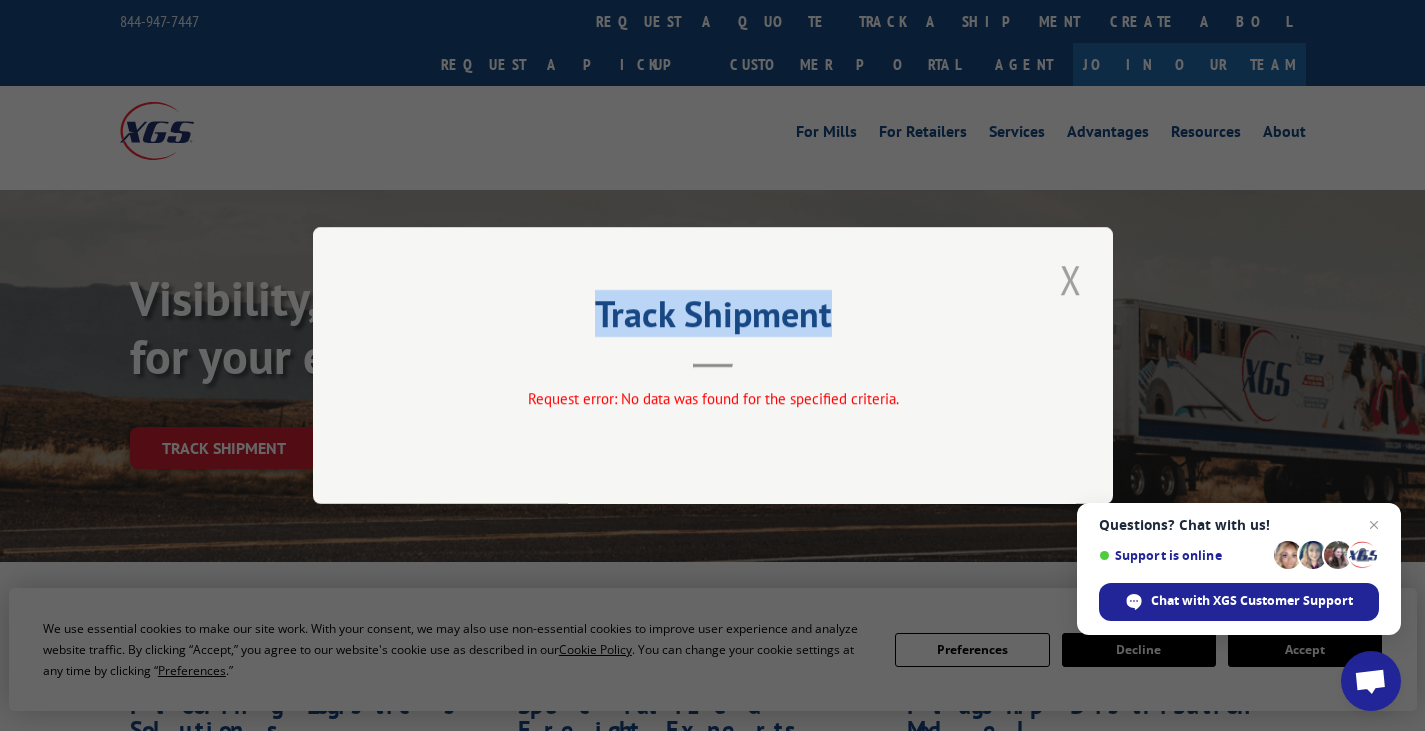 drag, startPoint x: 1047, startPoint y: 275, endPoint x: 1062, endPoint y: 276, distance: 15.033297 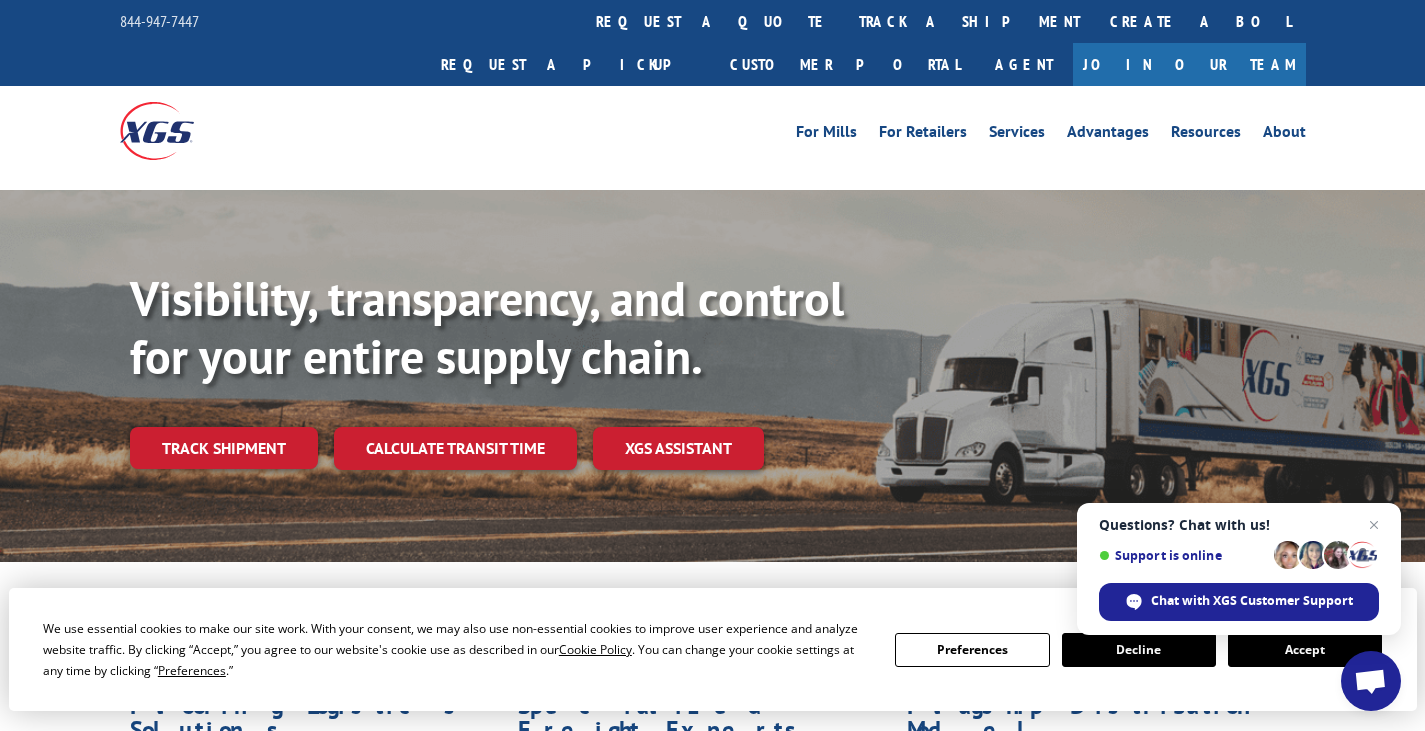 click on "track a shipment" at bounding box center [969, 21] 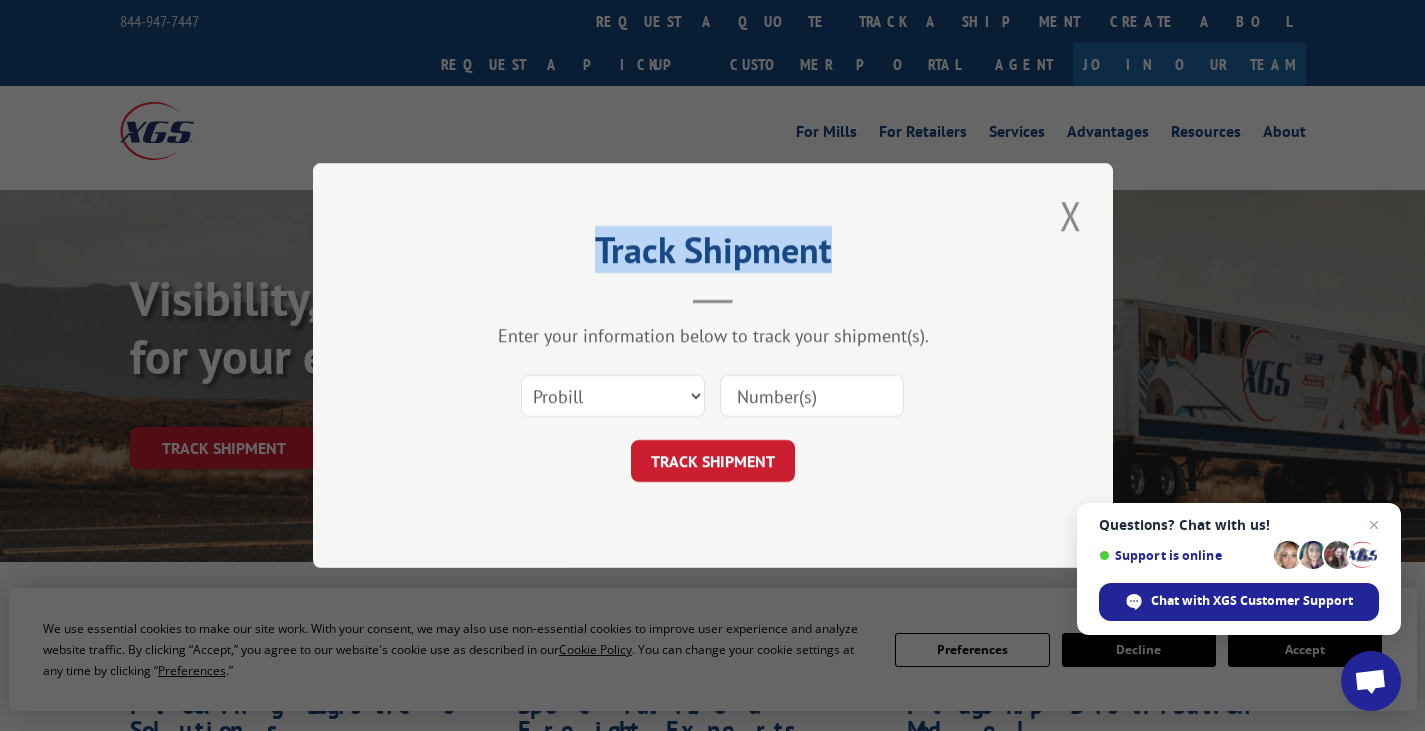 click at bounding box center [812, 396] 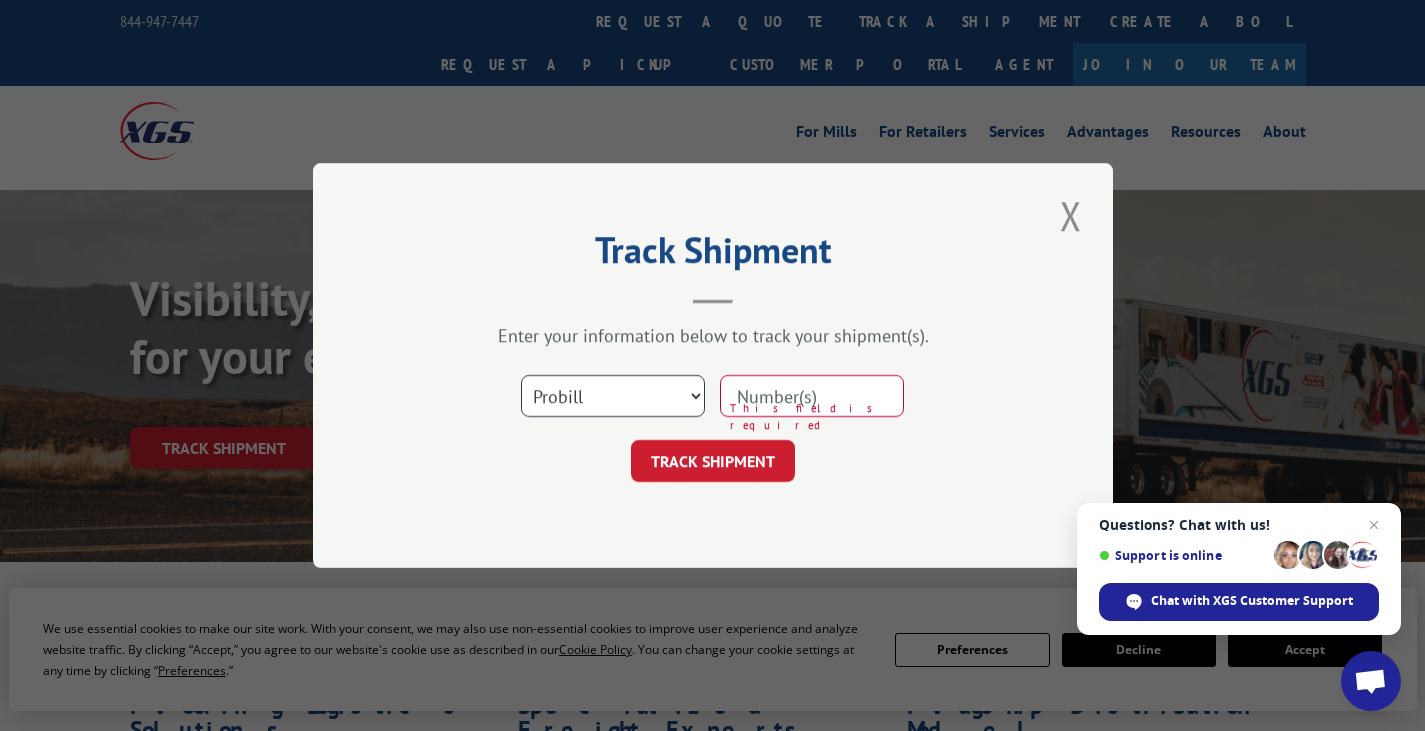 click on "Select category... Probill BOL PO" at bounding box center (613, 396) 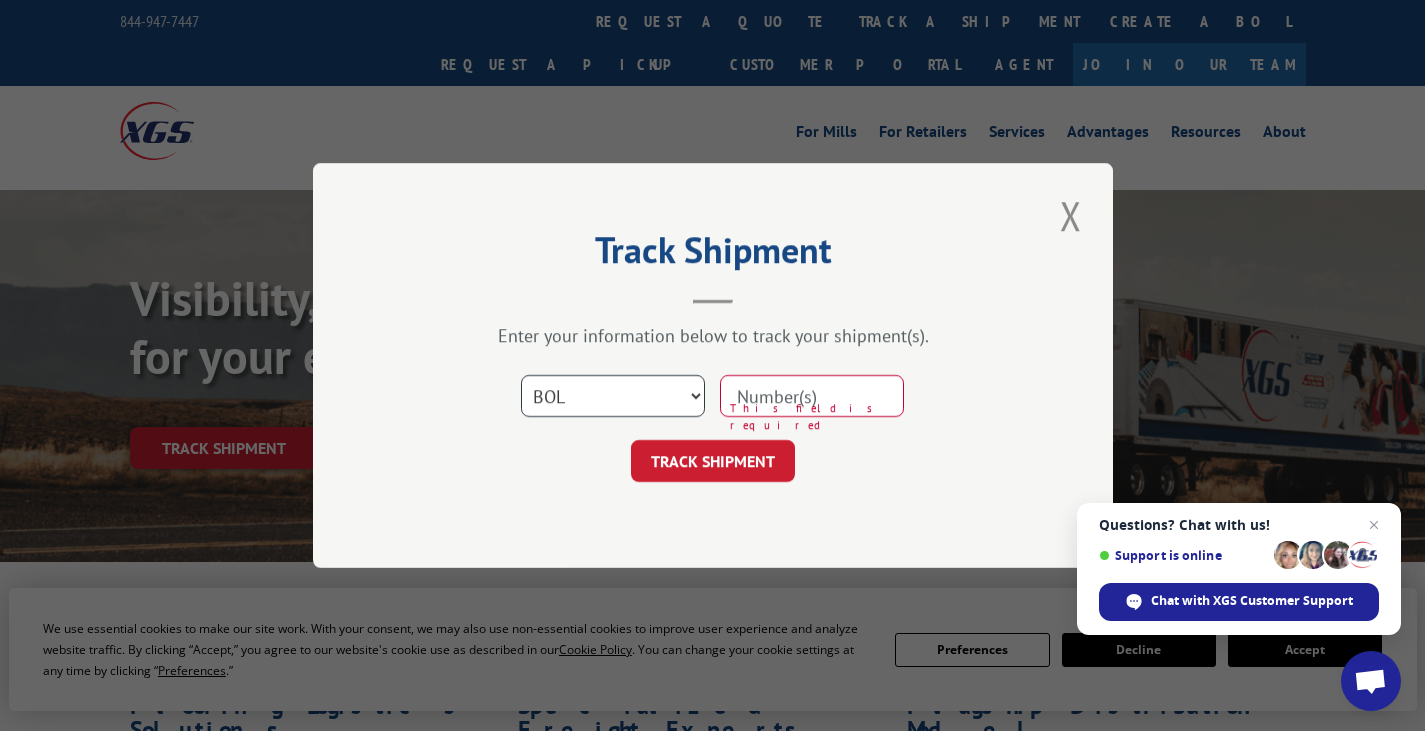 click on "Select category... Probill BOL PO" at bounding box center (613, 396) 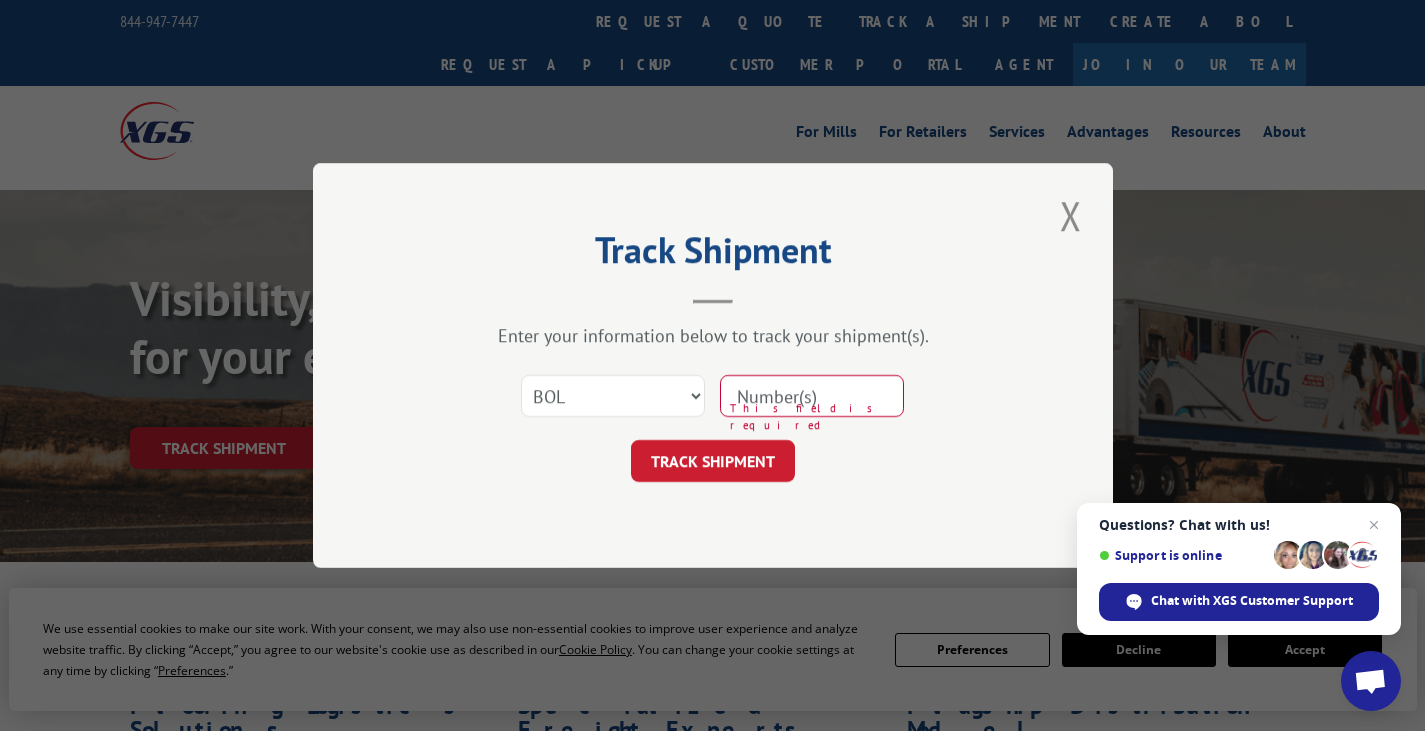 click at bounding box center (812, 396) 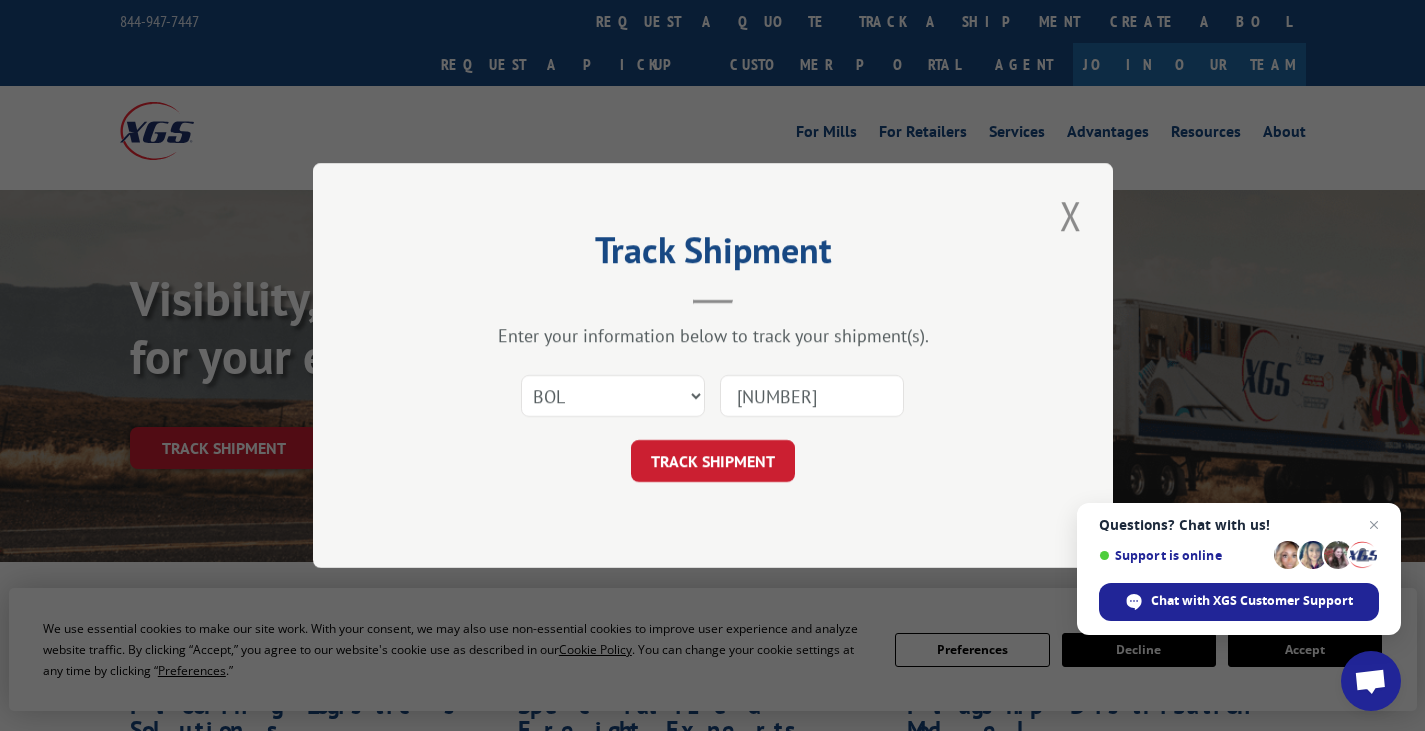type on "[NUMBER]" 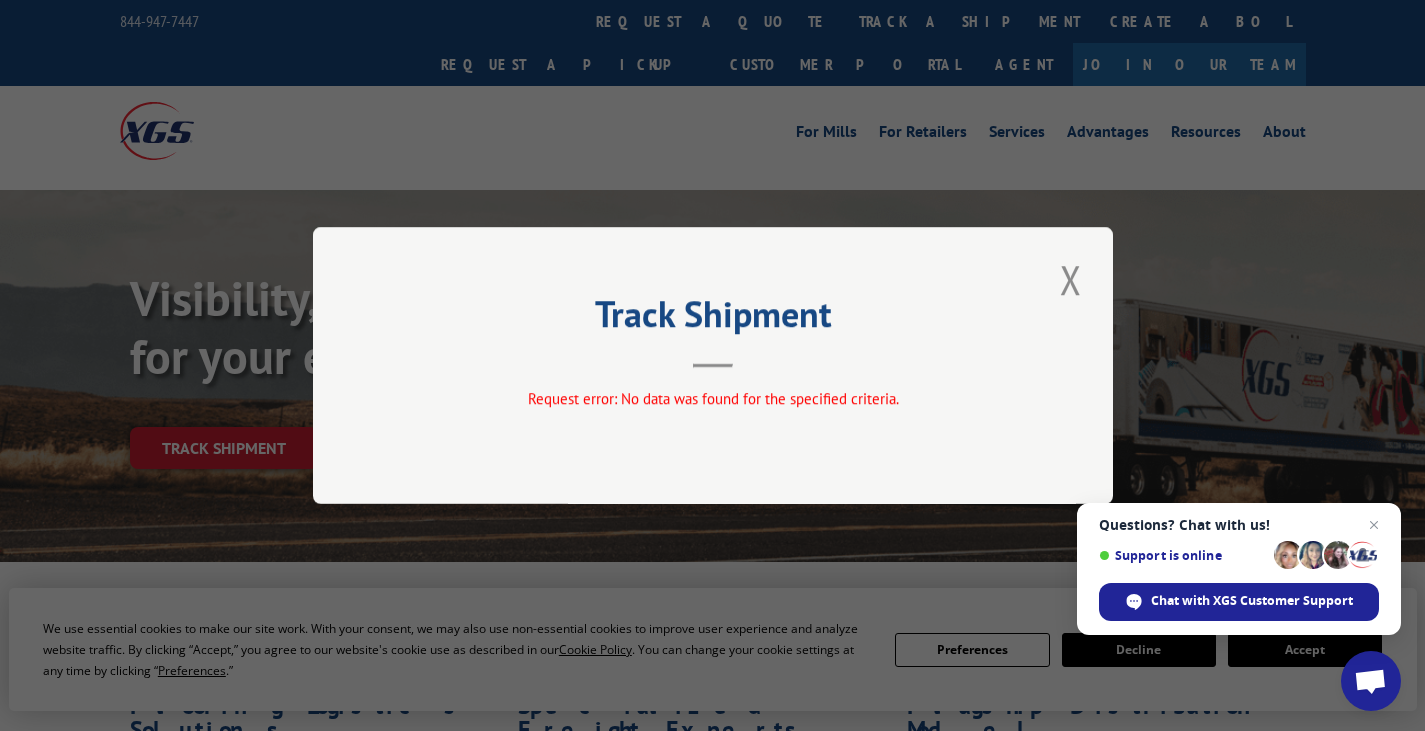 click on "Track Shipment" at bounding box center [713, 334] 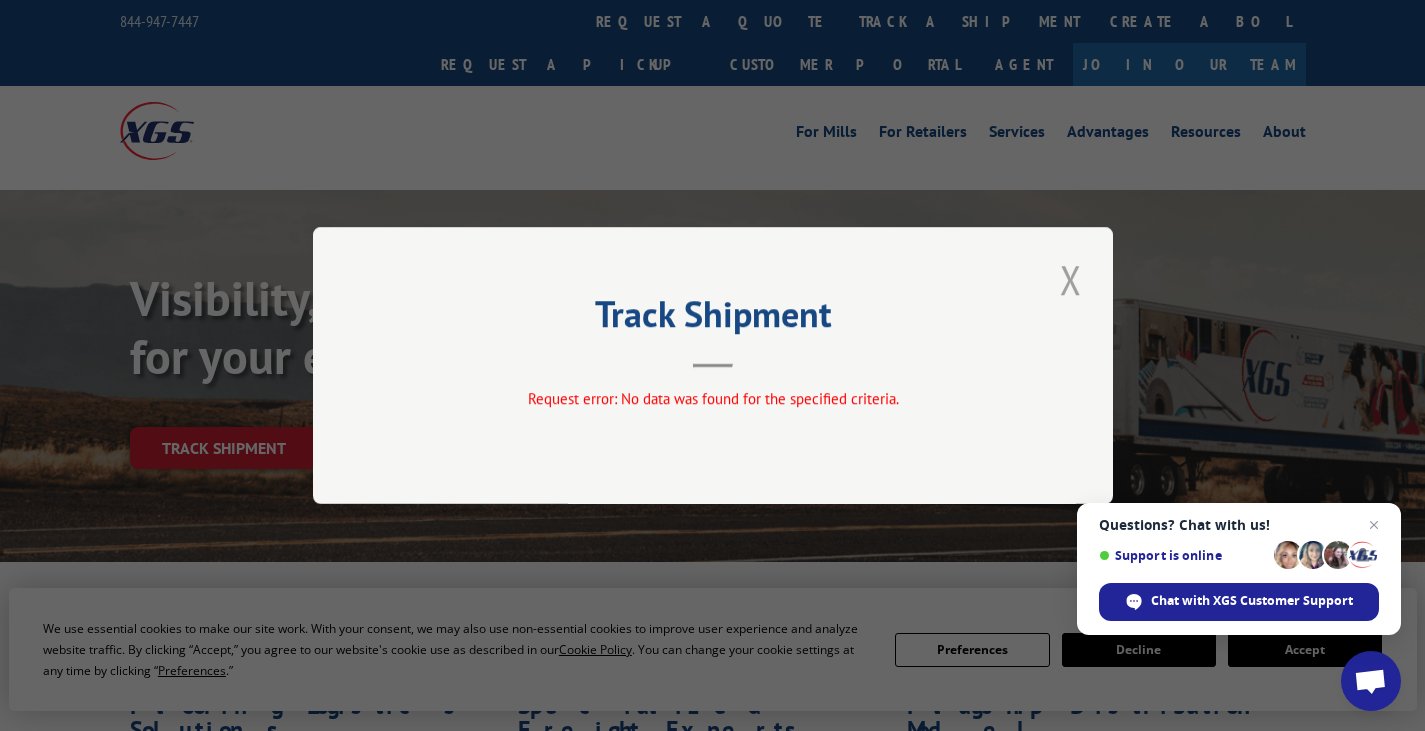 drag, startPoint x: 1018, startPoint y: 290, endPoint x: 1064, endPoint y: 282, distance: 46.69047 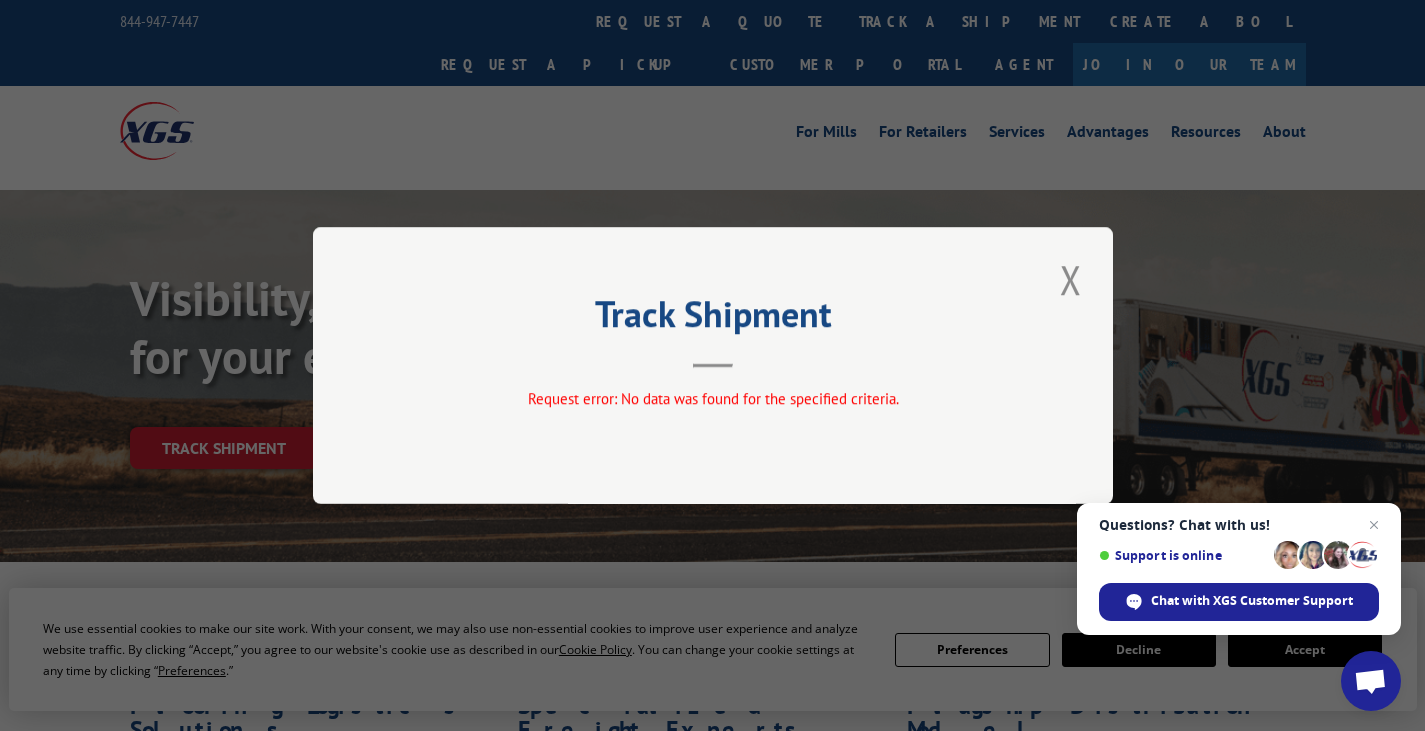 click at bounding box center [1071, 279] 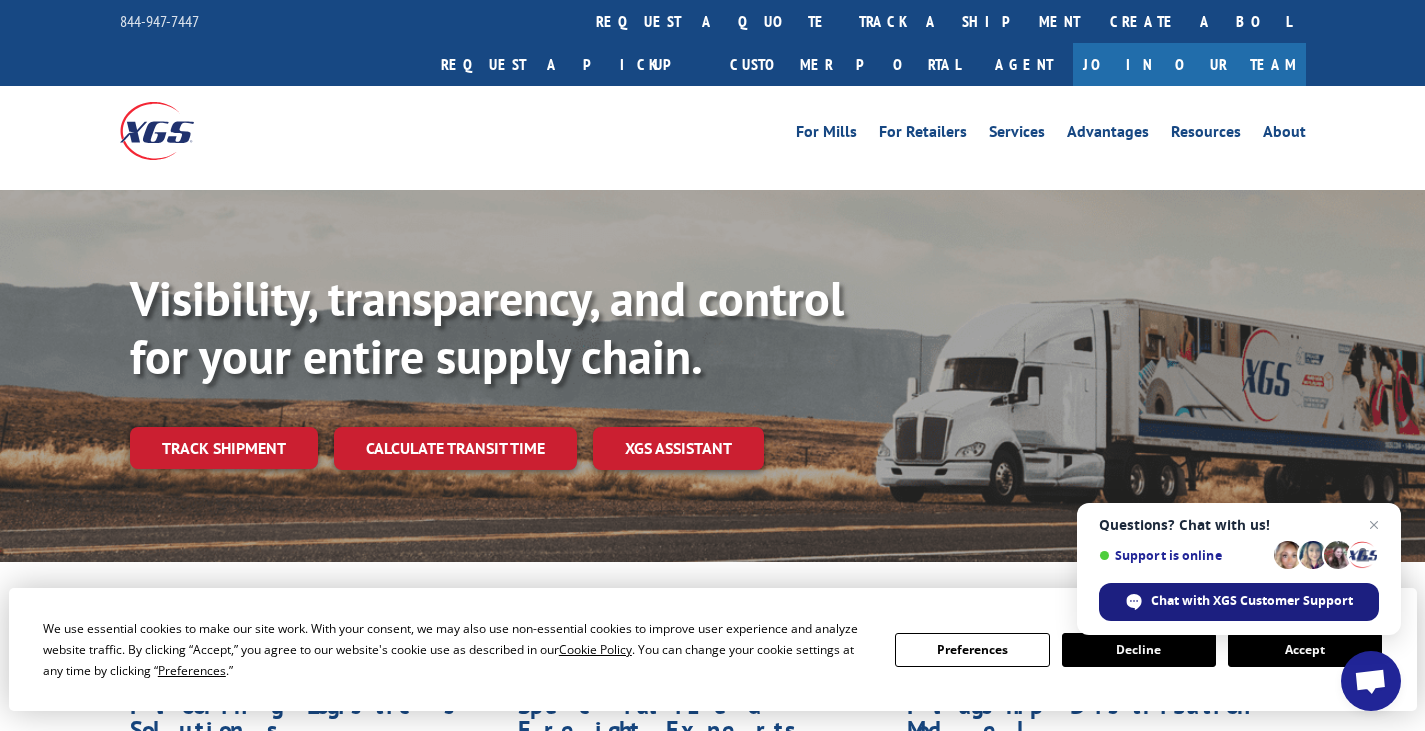 click on "Chat with XGS Customer Support" at bounding box center [1252, 601] 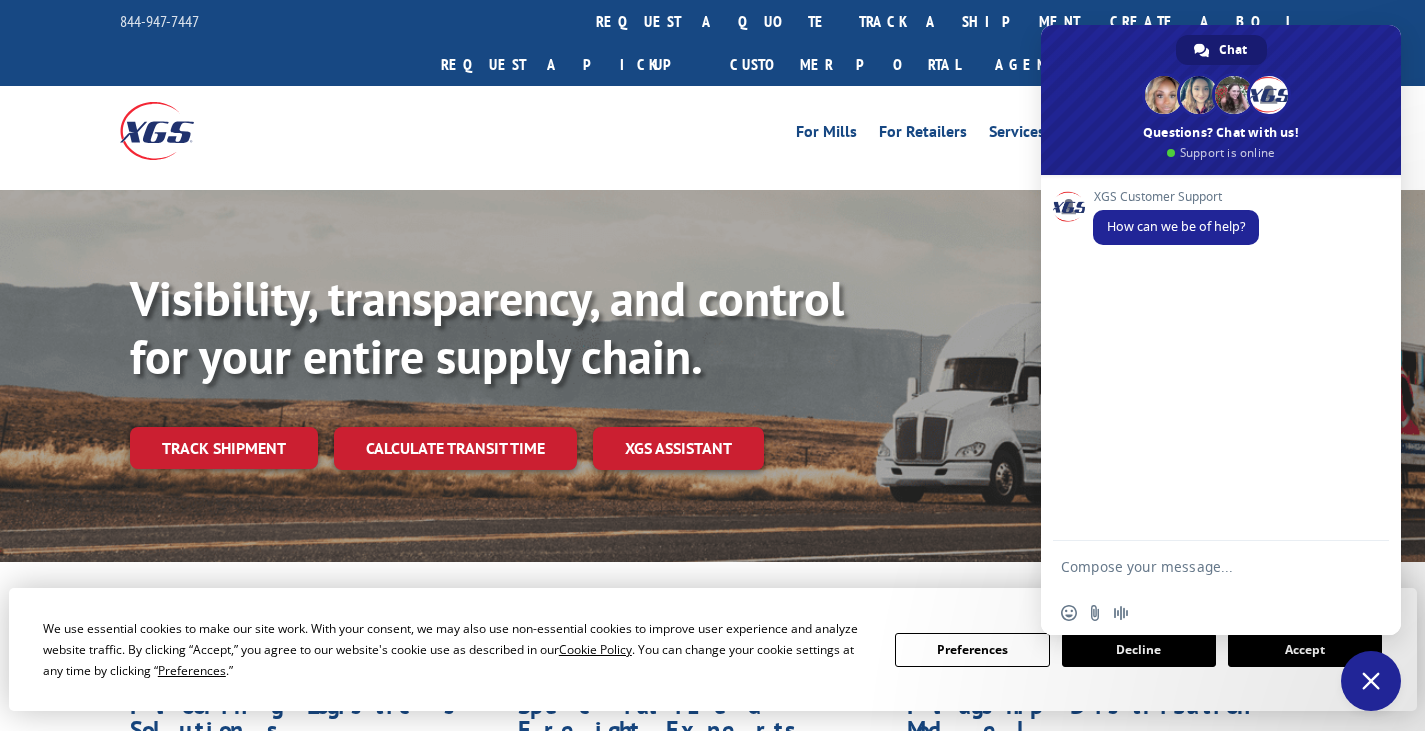 scroll, scrollTop: 0, scrollLeft: 0, axis: both 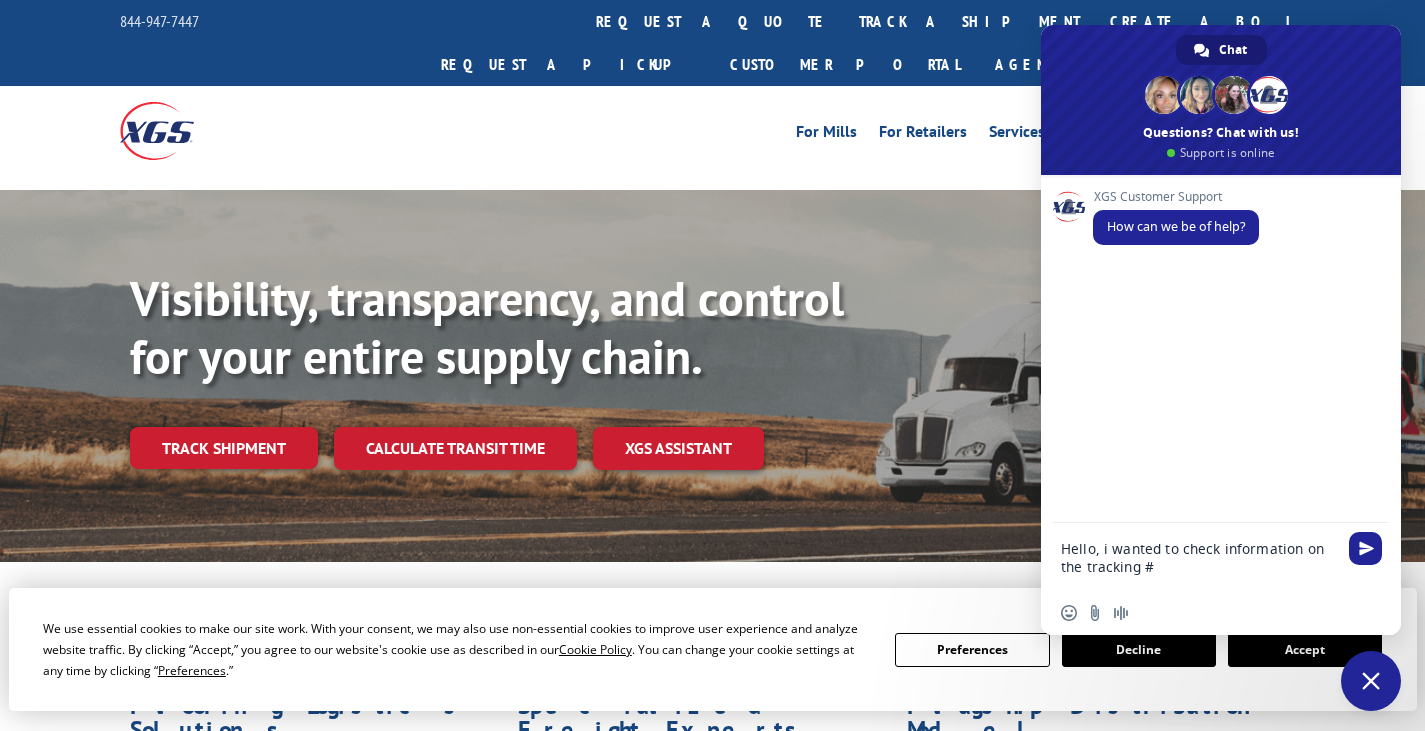 paste on "[NUMBER]" 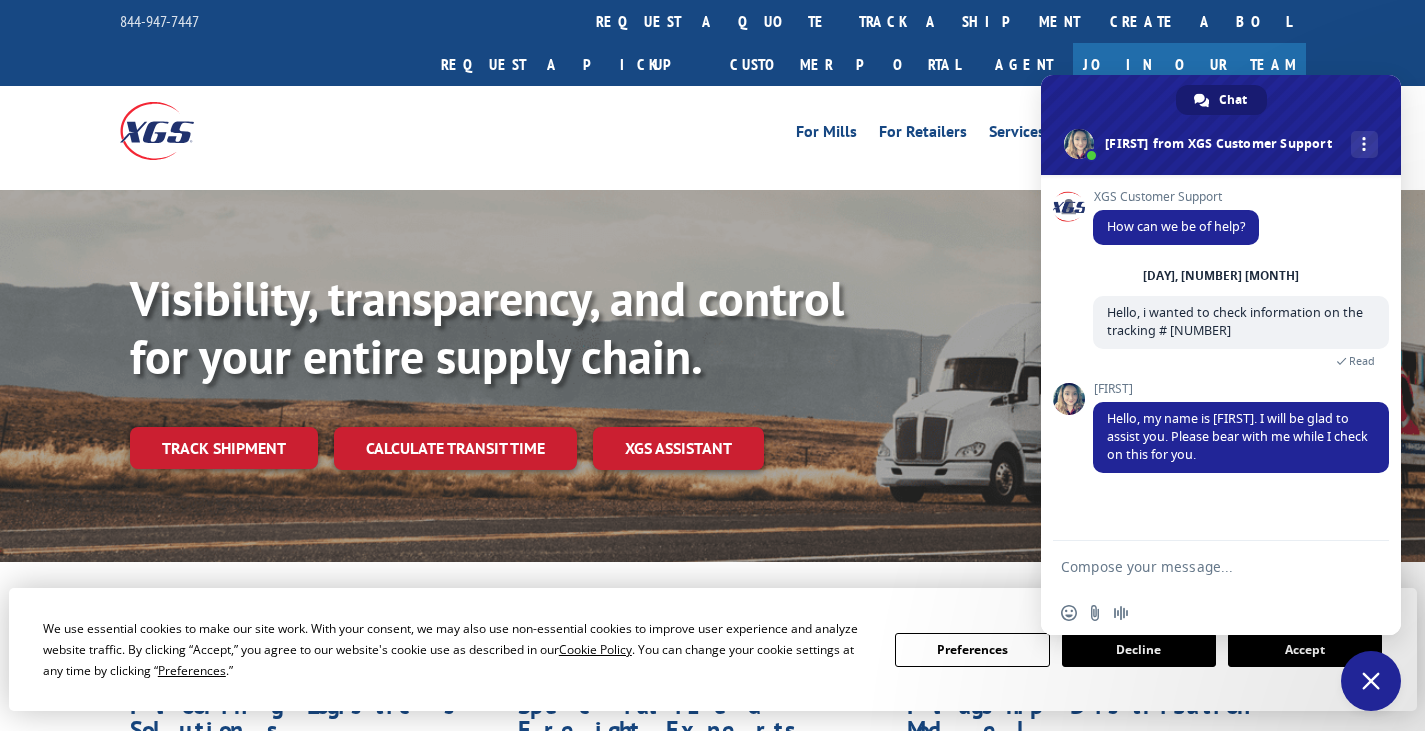 click at bounding box center (1201, 566) 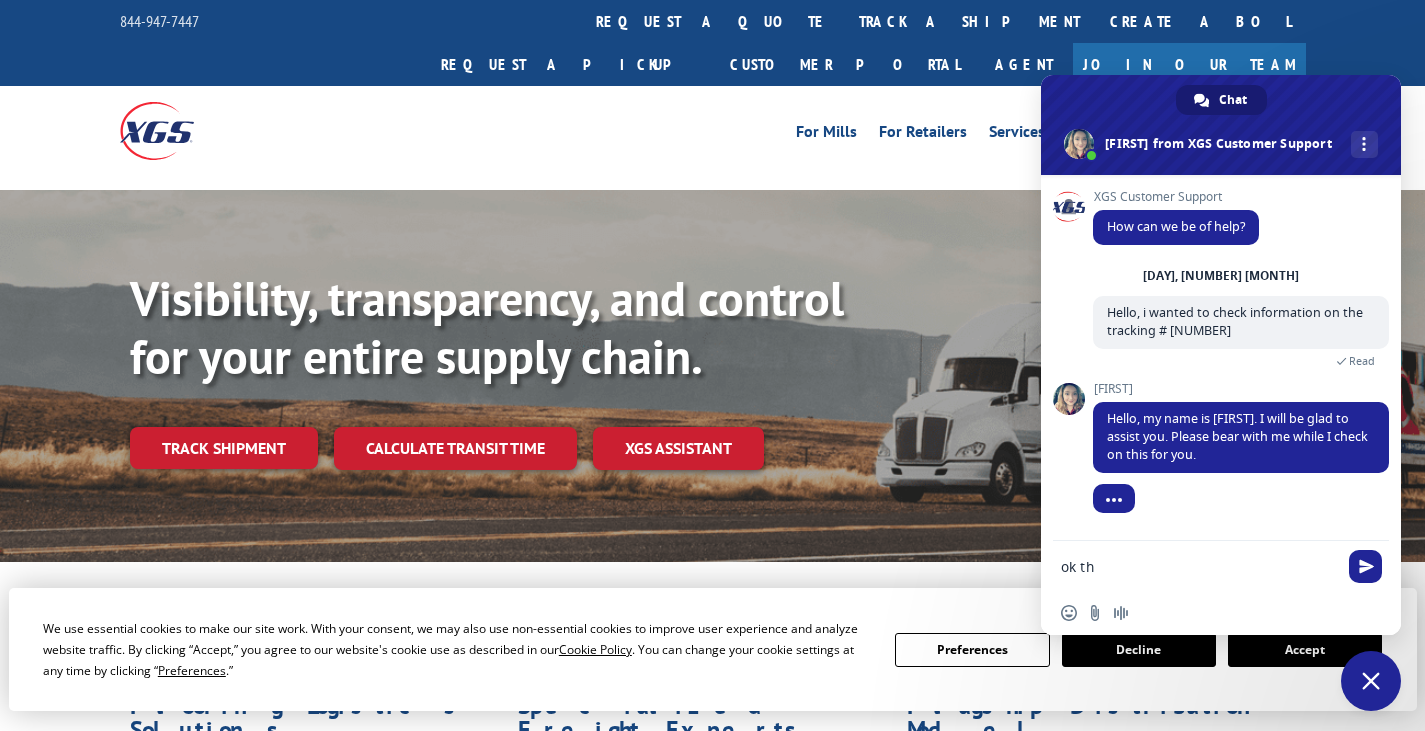 type on "ok thx" 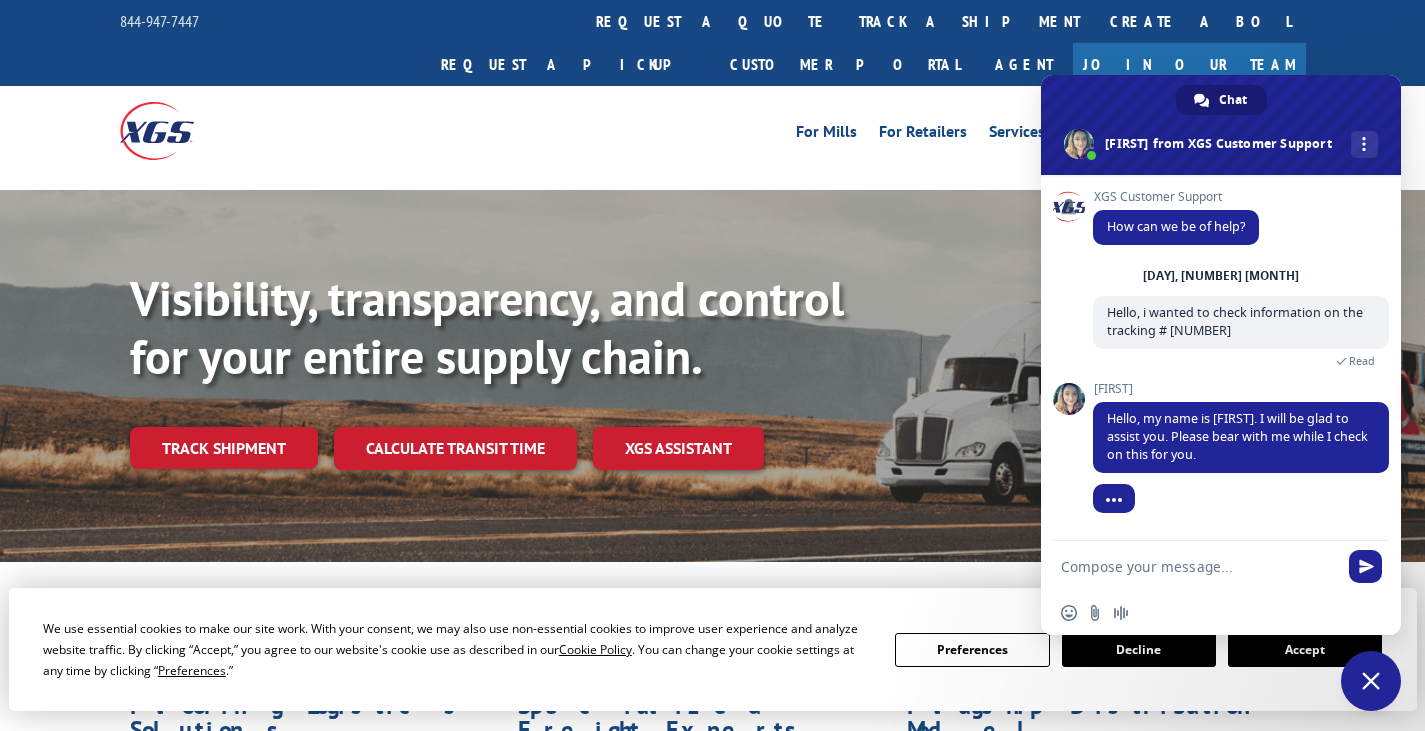 type on "+" 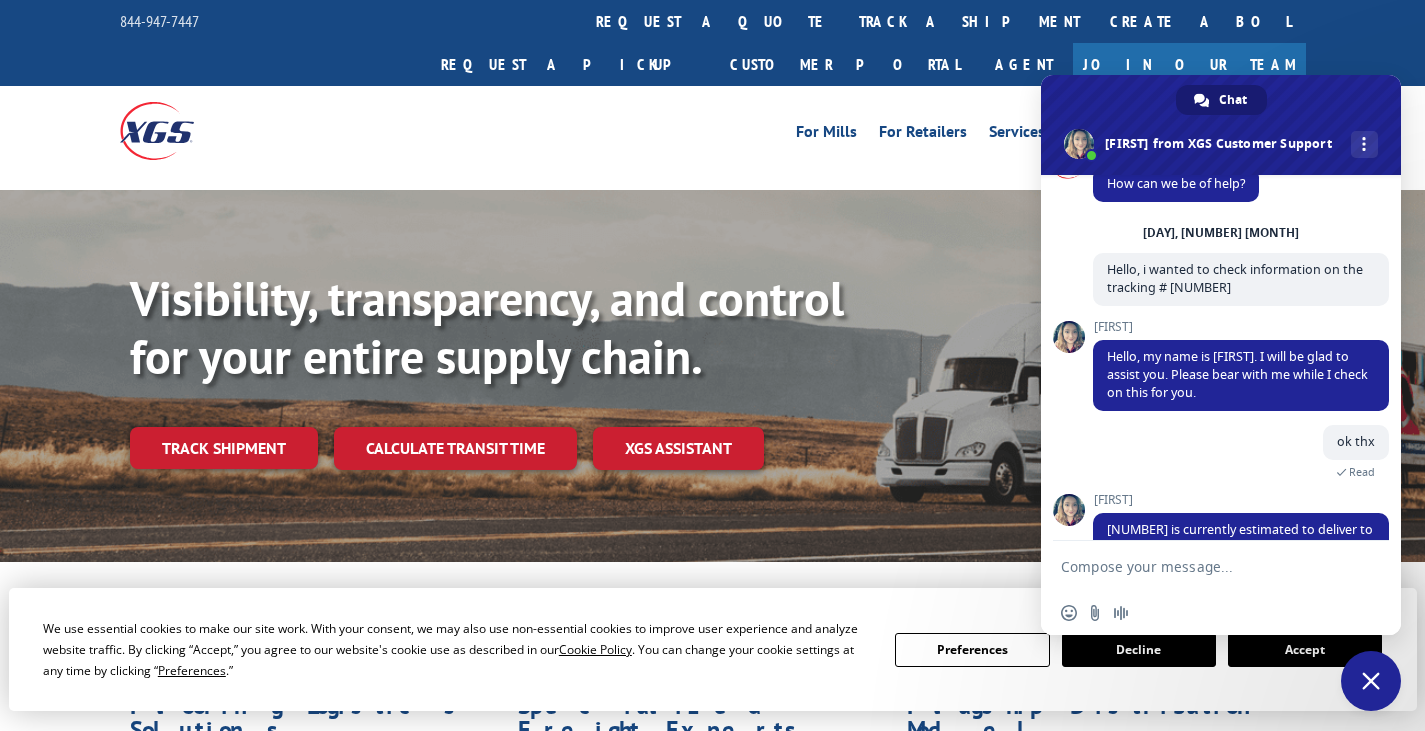 scroll, scrollTop: 90, scrollLeft: 0, axis: vertical 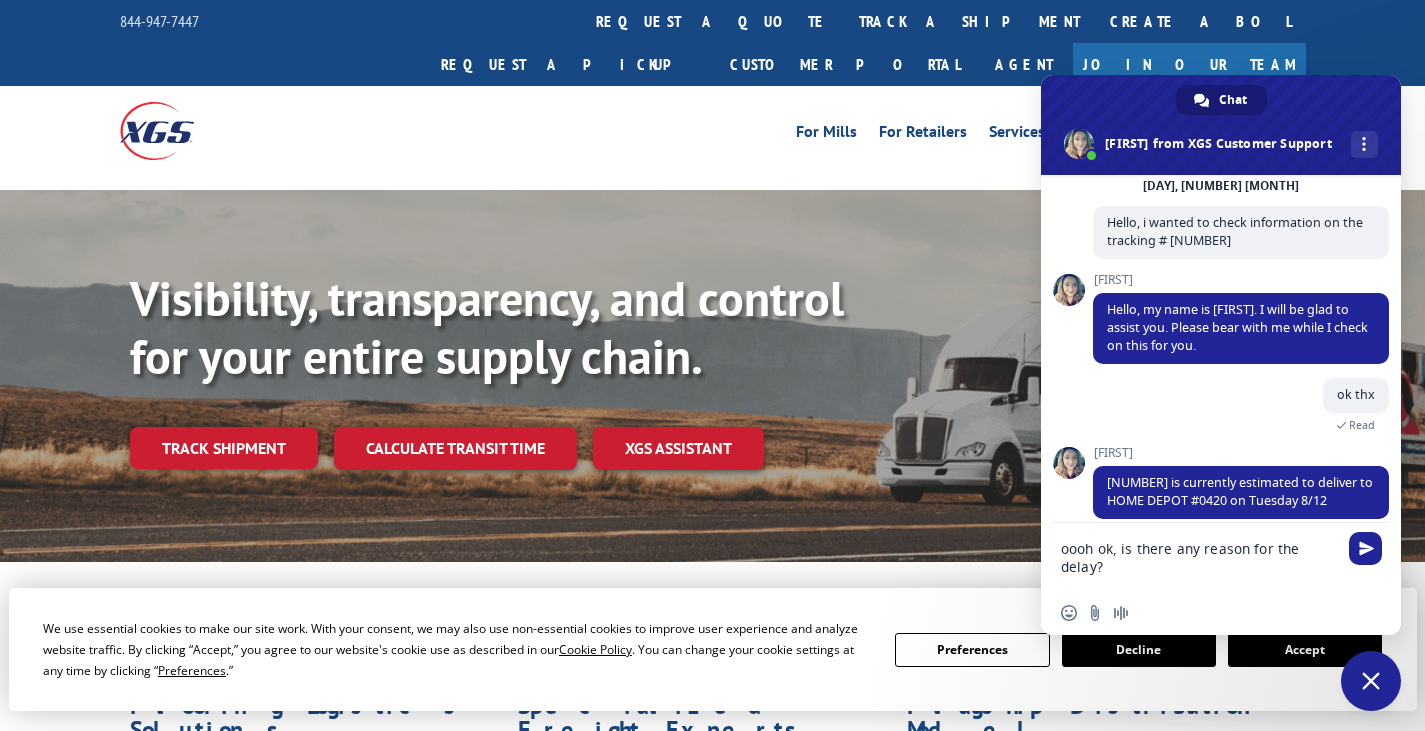 type on "oooh ok, is there any reason for the delay?" 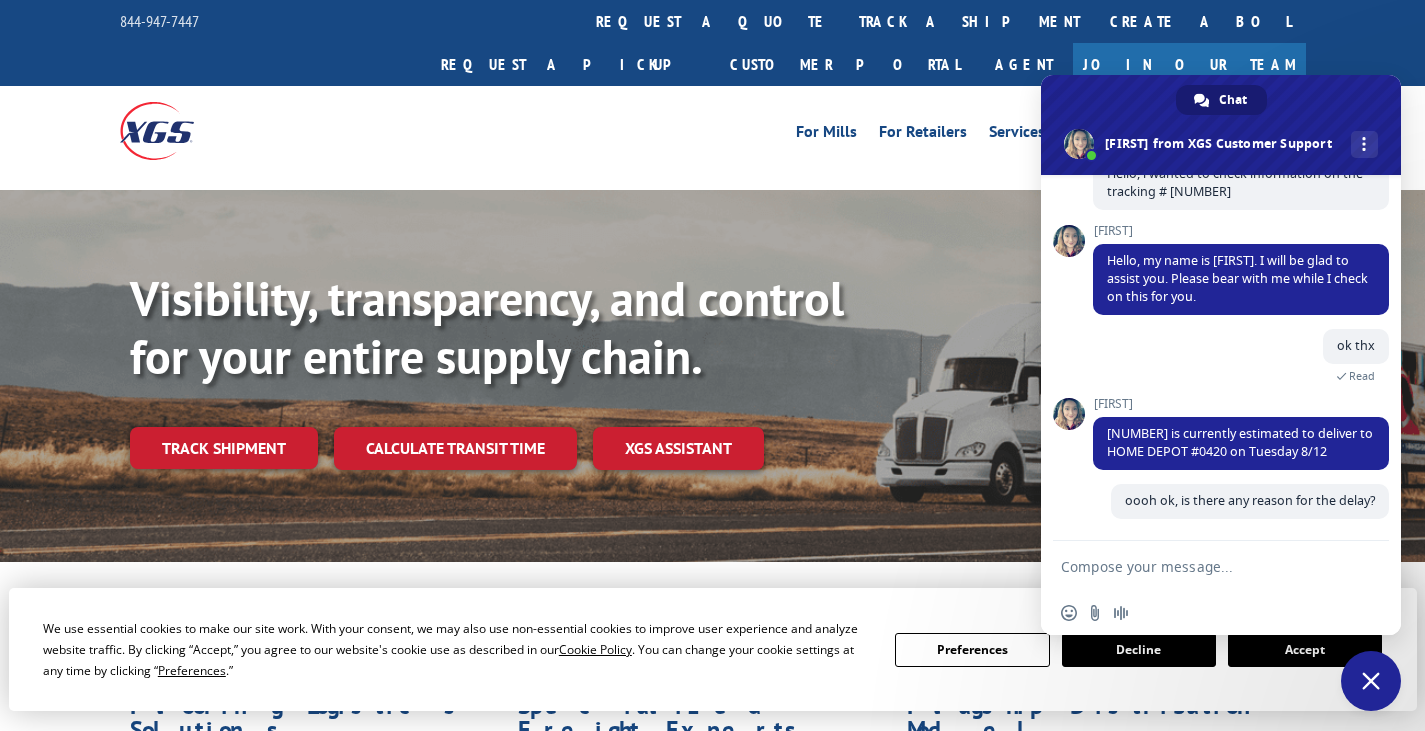 scroll, scrollTop: 139, scrollLeft: 0, axis: vertical 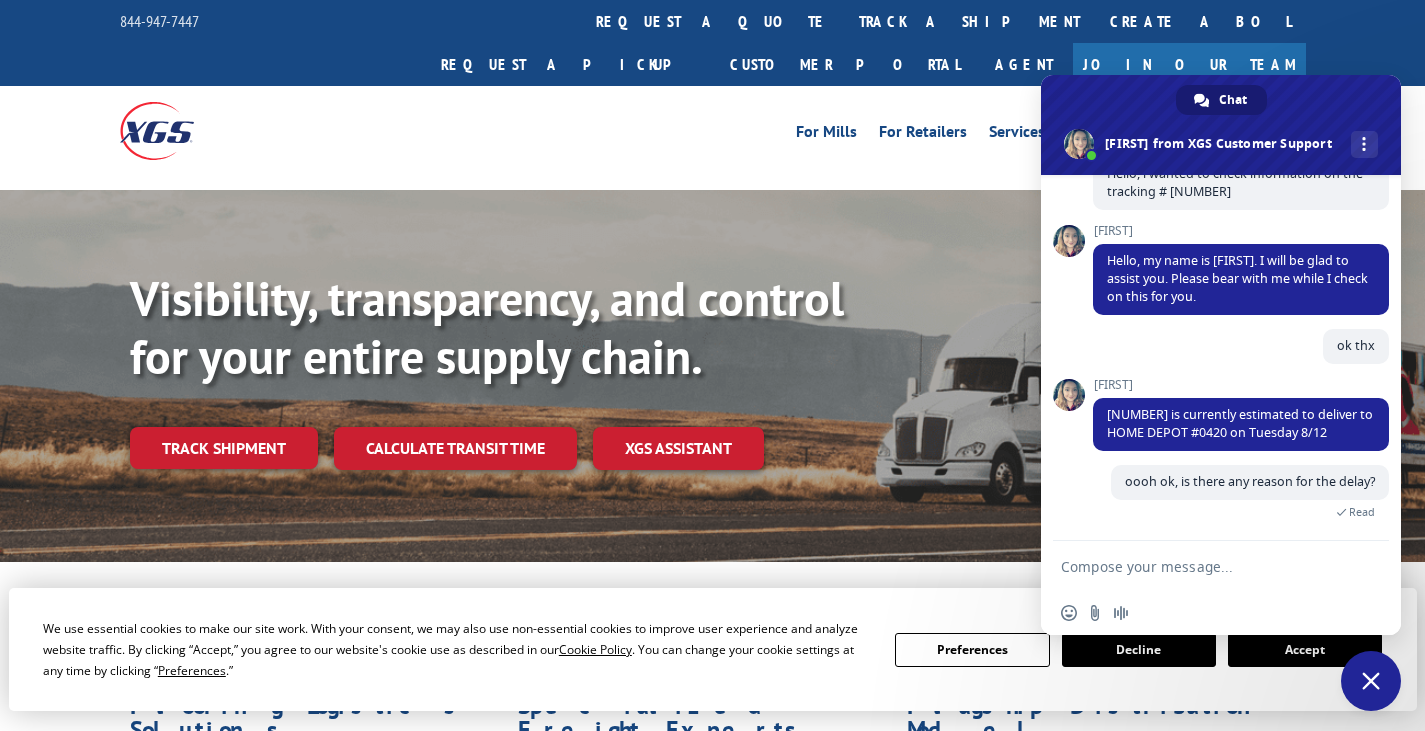 type on "i" 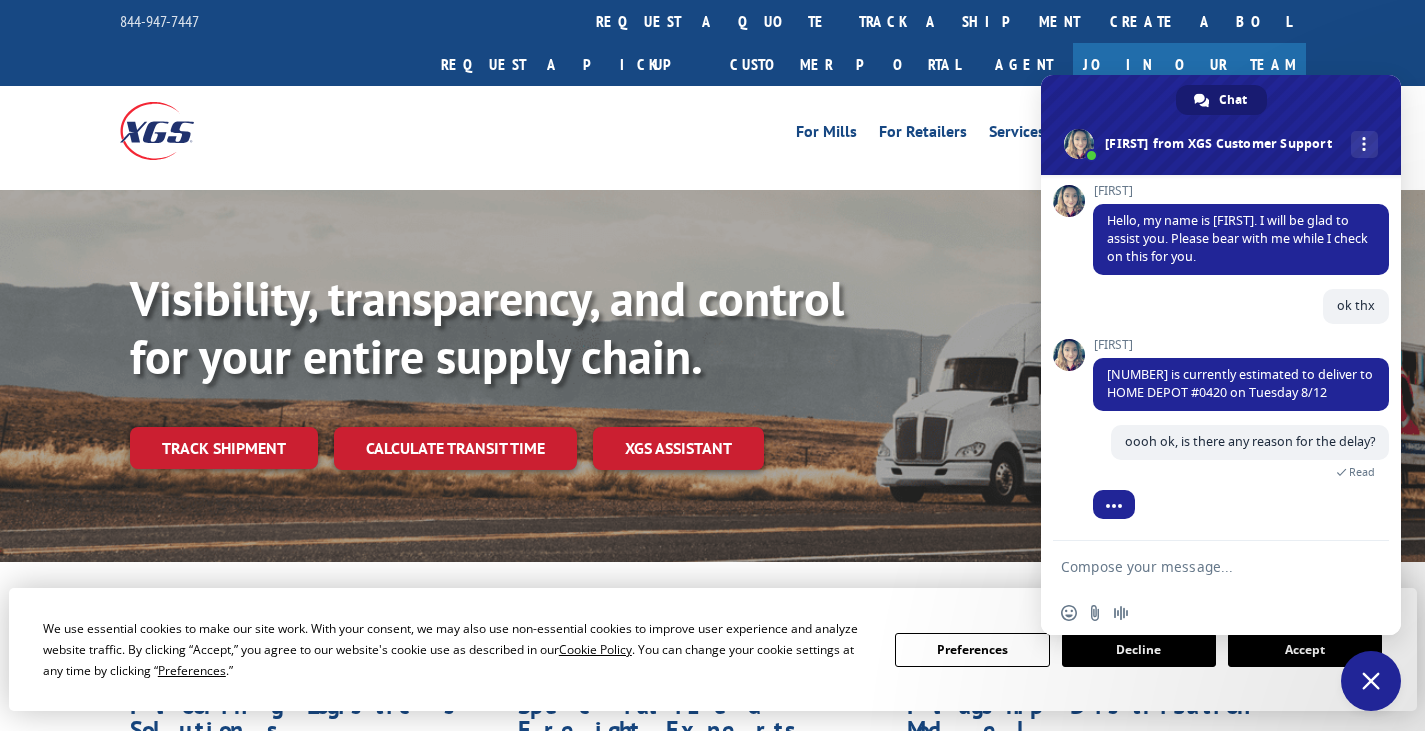 scroll, scrollTop: 244, scrollLeft: 0, axis: vertical 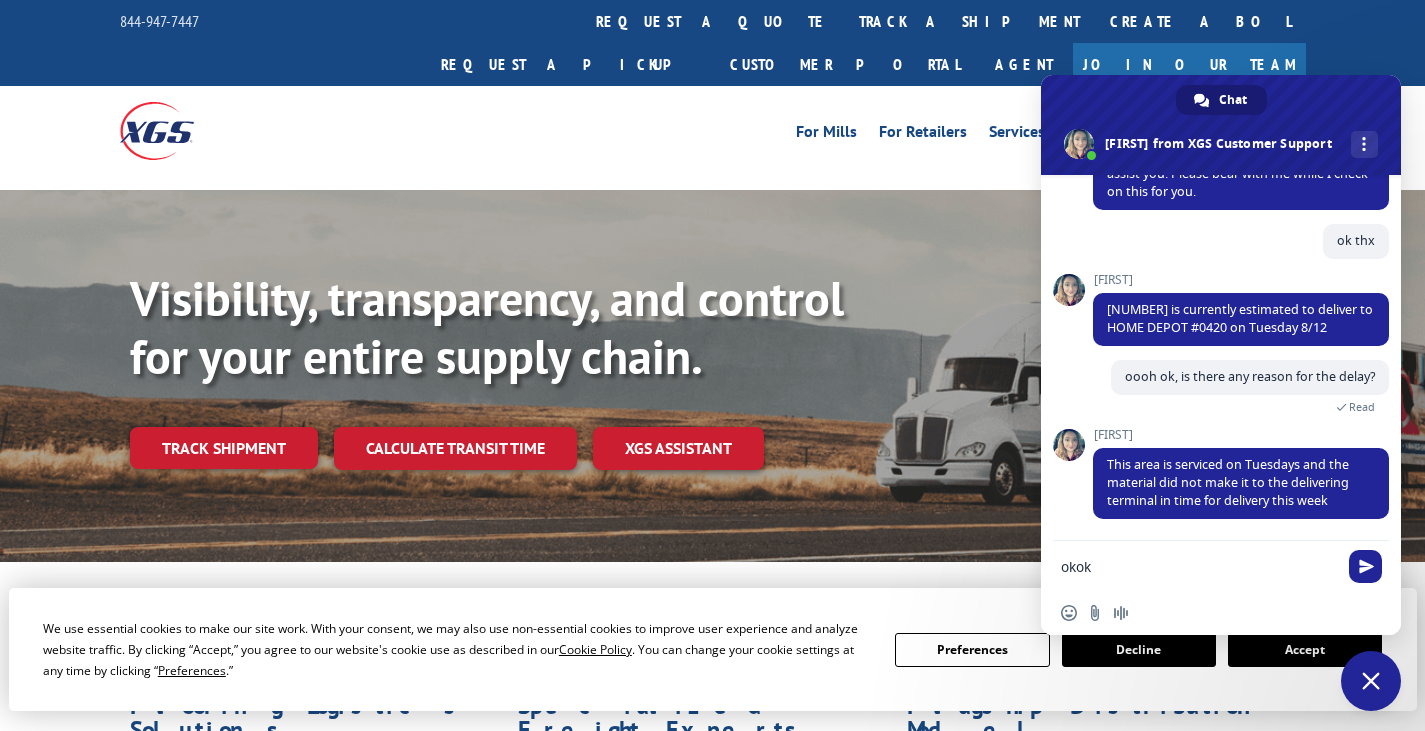type on "okok" 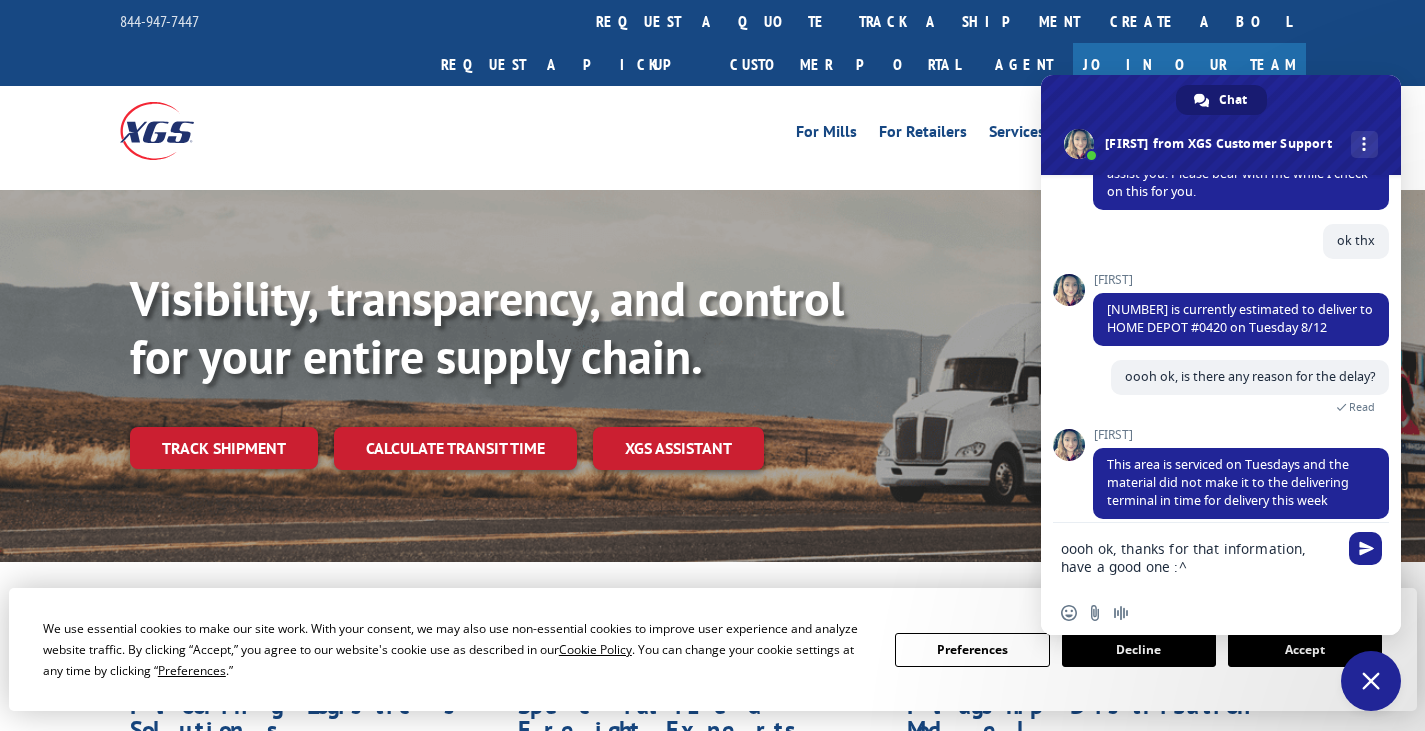 type on "oooh ok, thanks for that information, have a good one :^)" 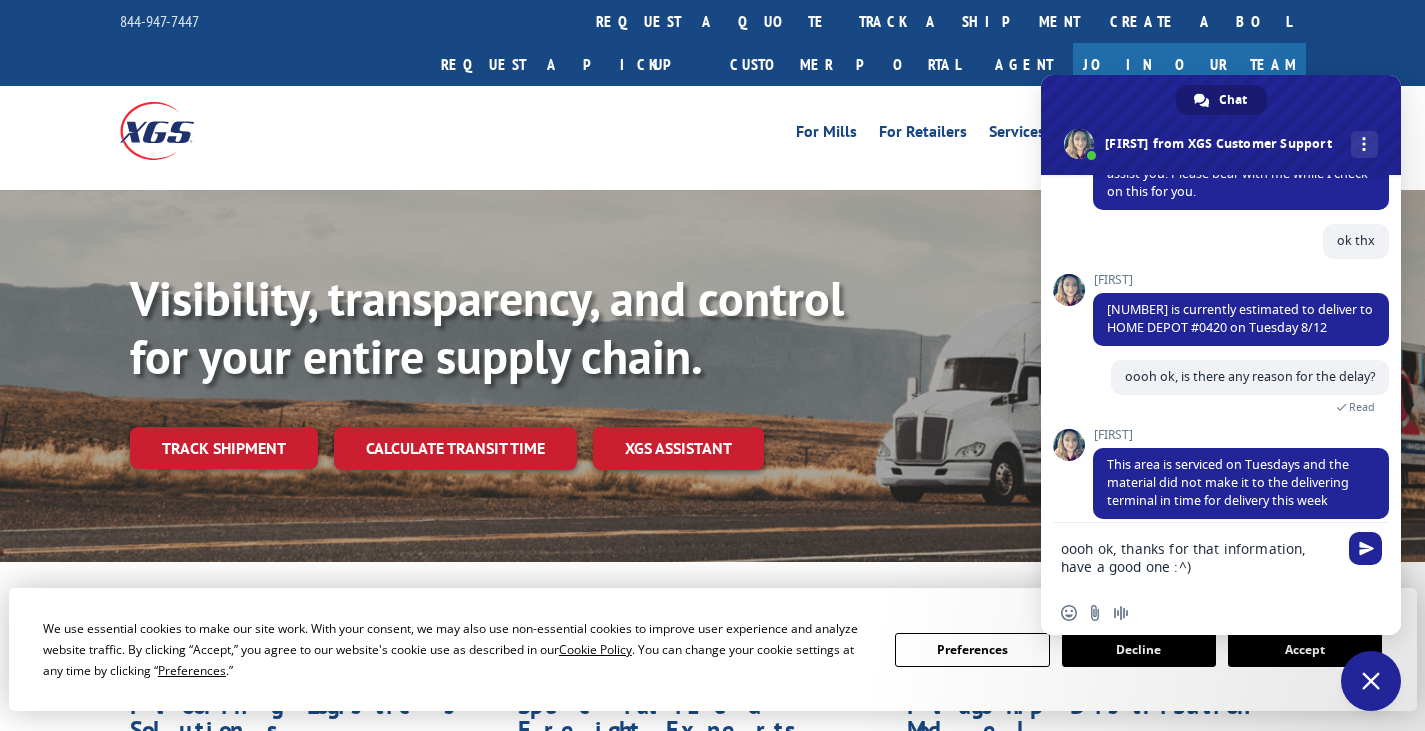 type 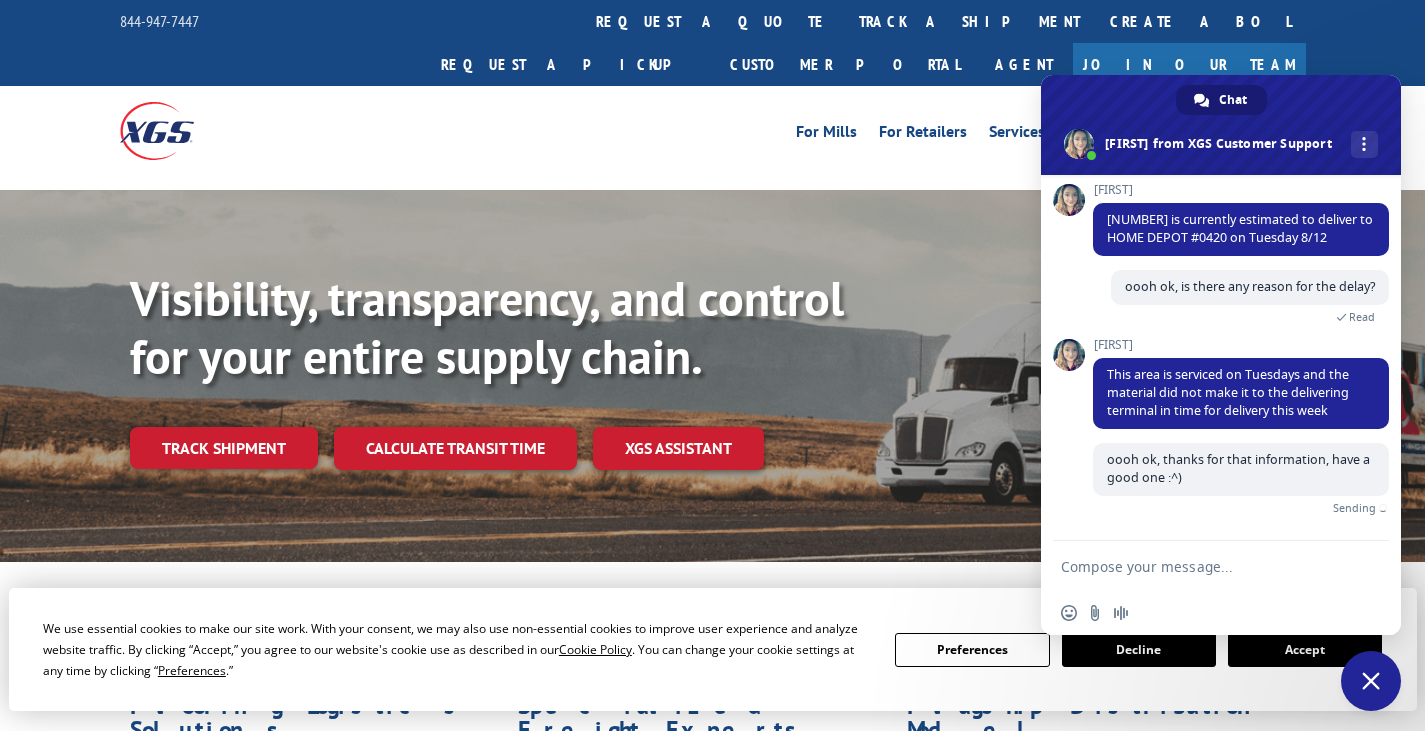 scroll, scrollTop: 311, scrollLeft: 0, axis: vertical 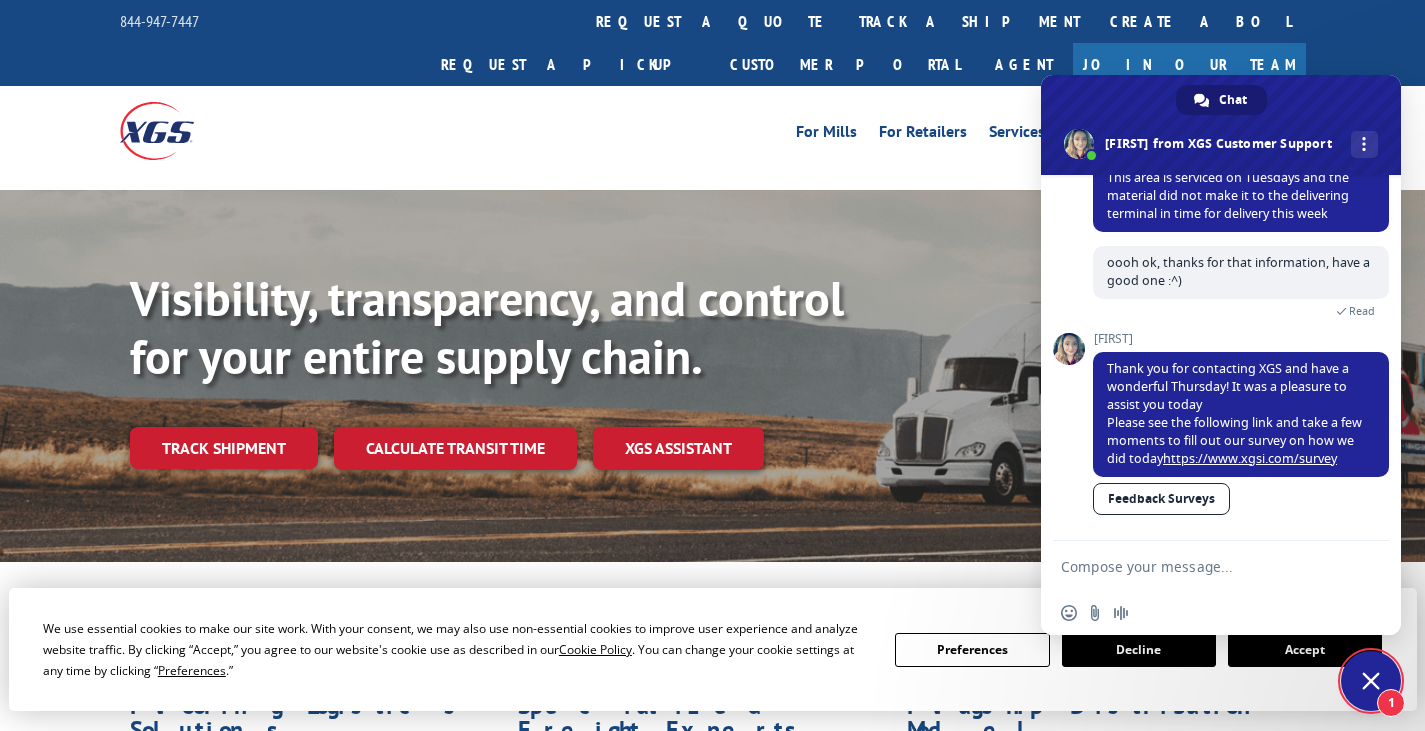 click on "Feedback Surveys" at bounding box center (1161, 499) 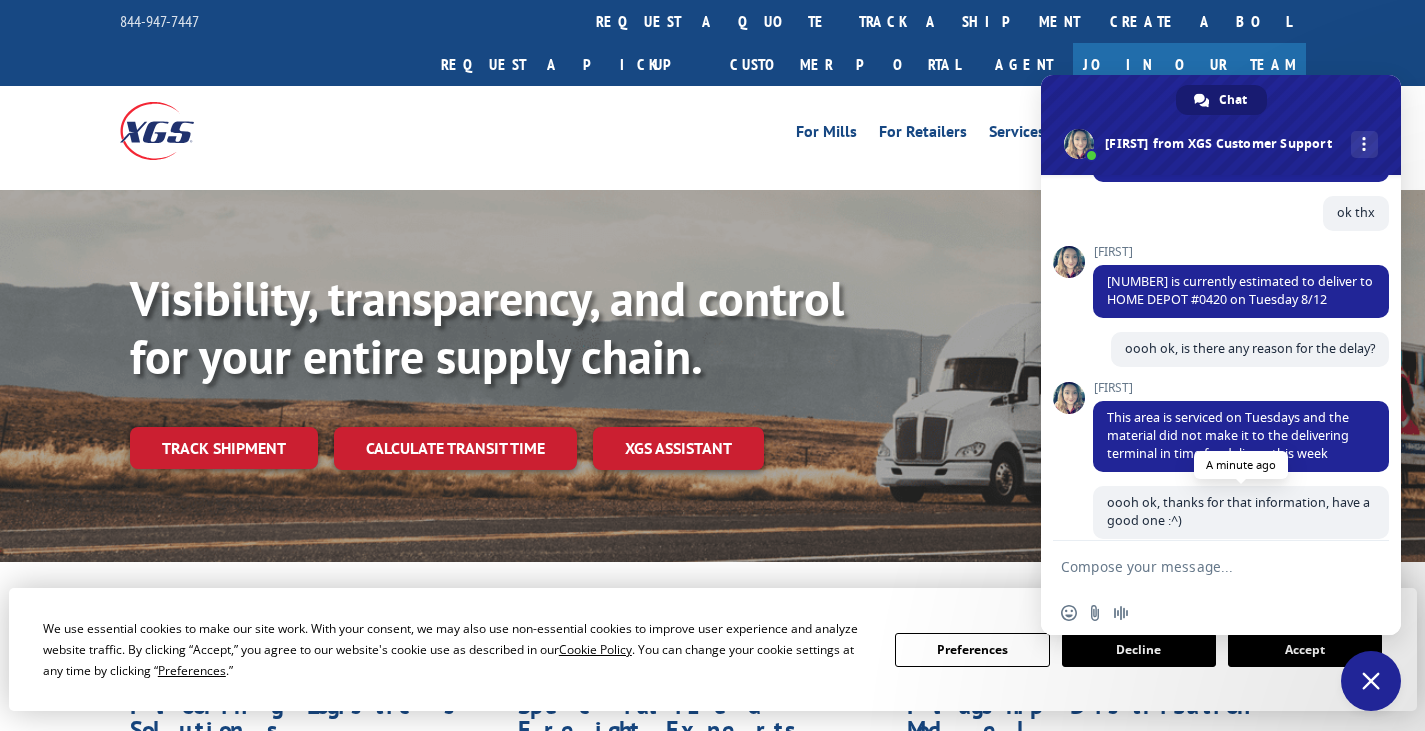 scroll, scrollTop: 512, scrollLeft: 0, axis: vertical 